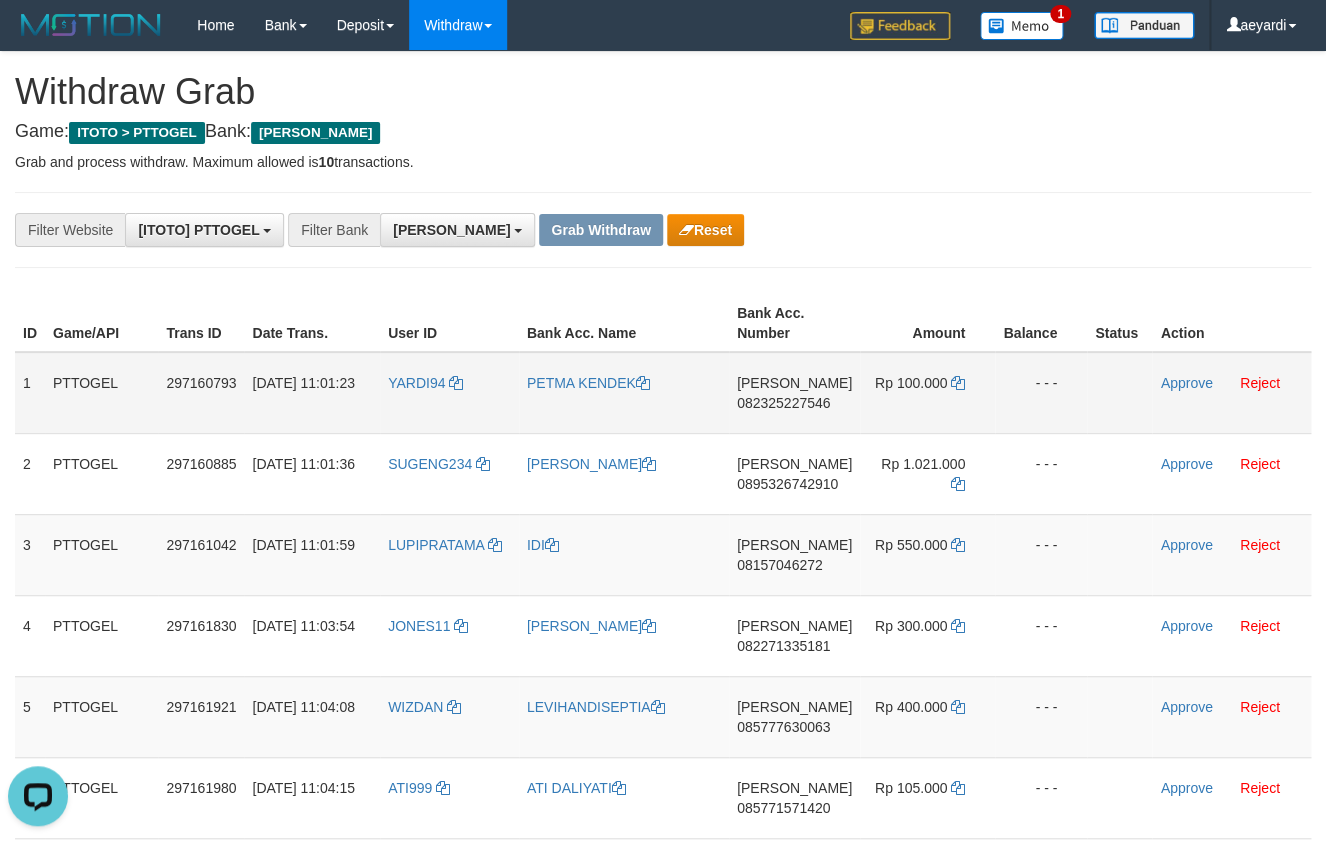 scroll, scrollTop: 0, scrollLeft: 0, axis: both 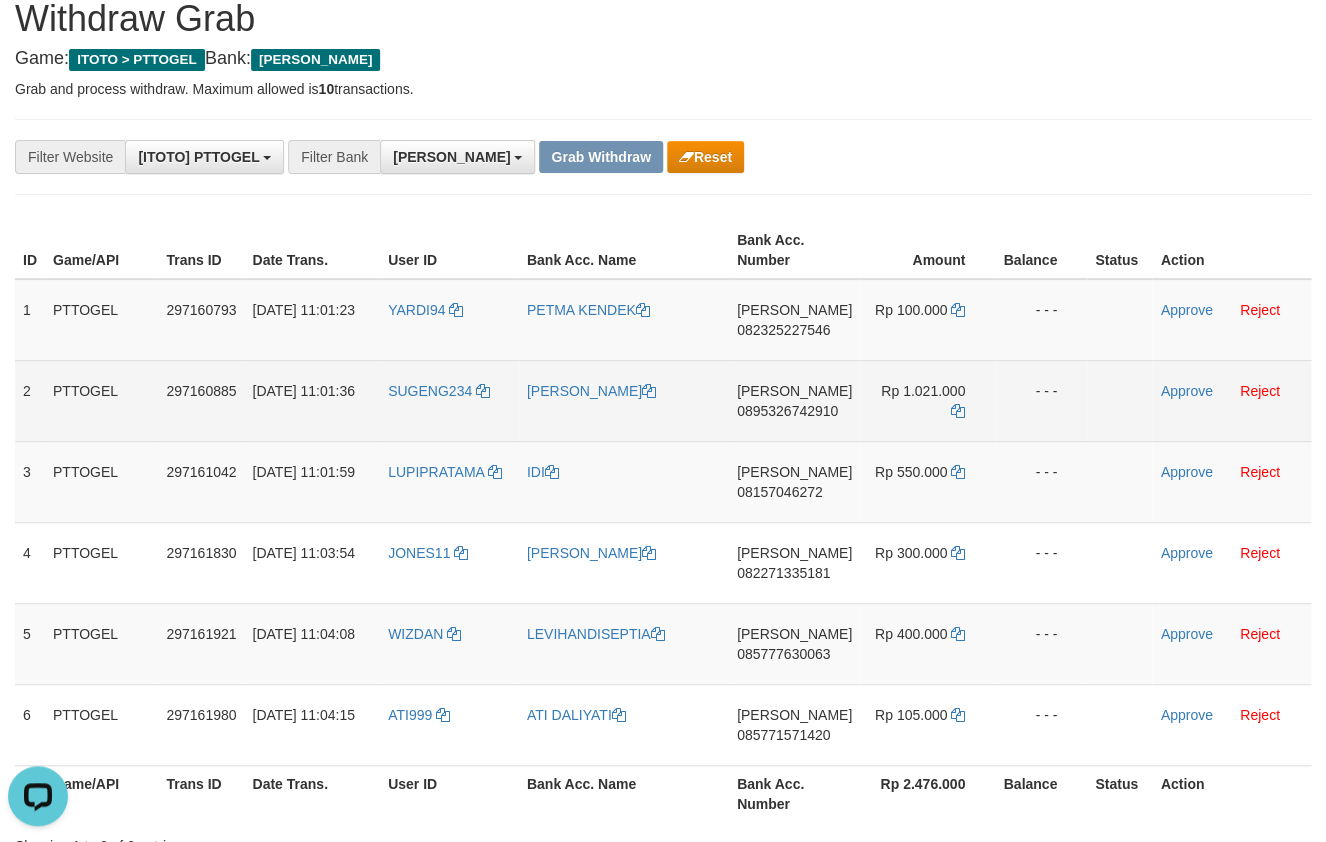 drag, startPoint x: 443, startPoint y: 348, endPoint x: 852, endPoint y: 407, distance: 413.23358 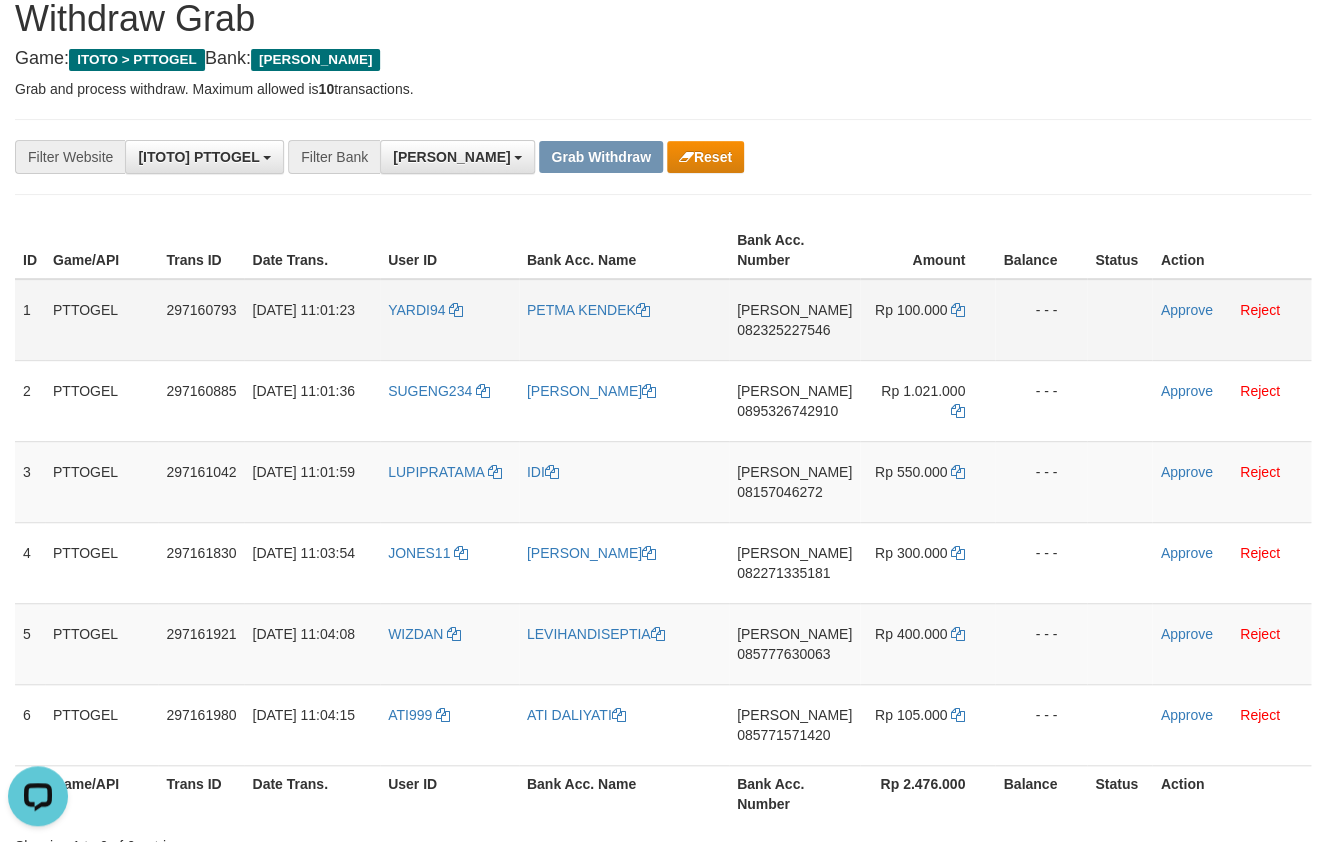 drag, startPoint x: 943, startPoint y: 132, endPoint x: 670, endPoint y: 324, distance: 333.7559 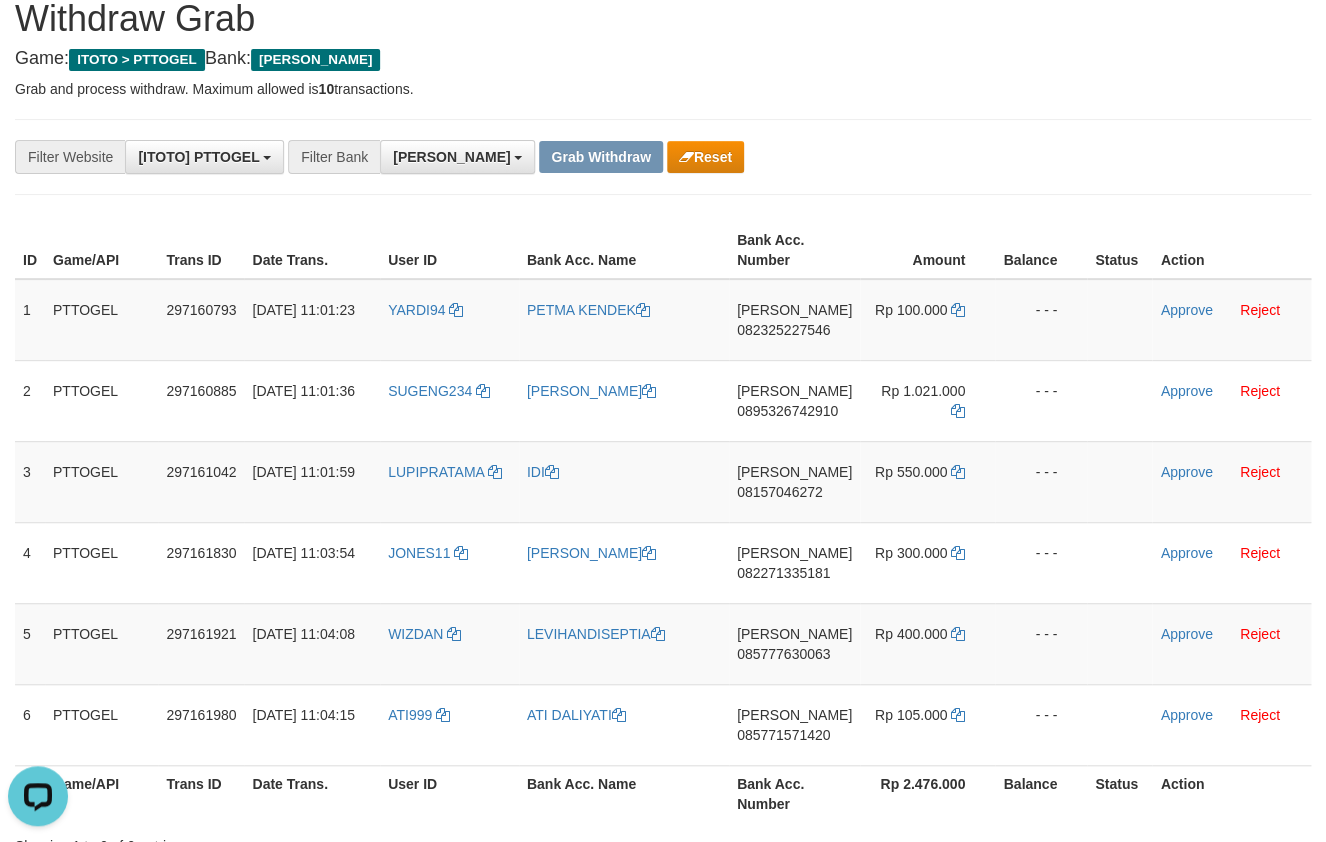 drag, startPoint x: 446, startPoint y: 333, endPoint x: 1007, endPoint y: 237, distance: 569.15466 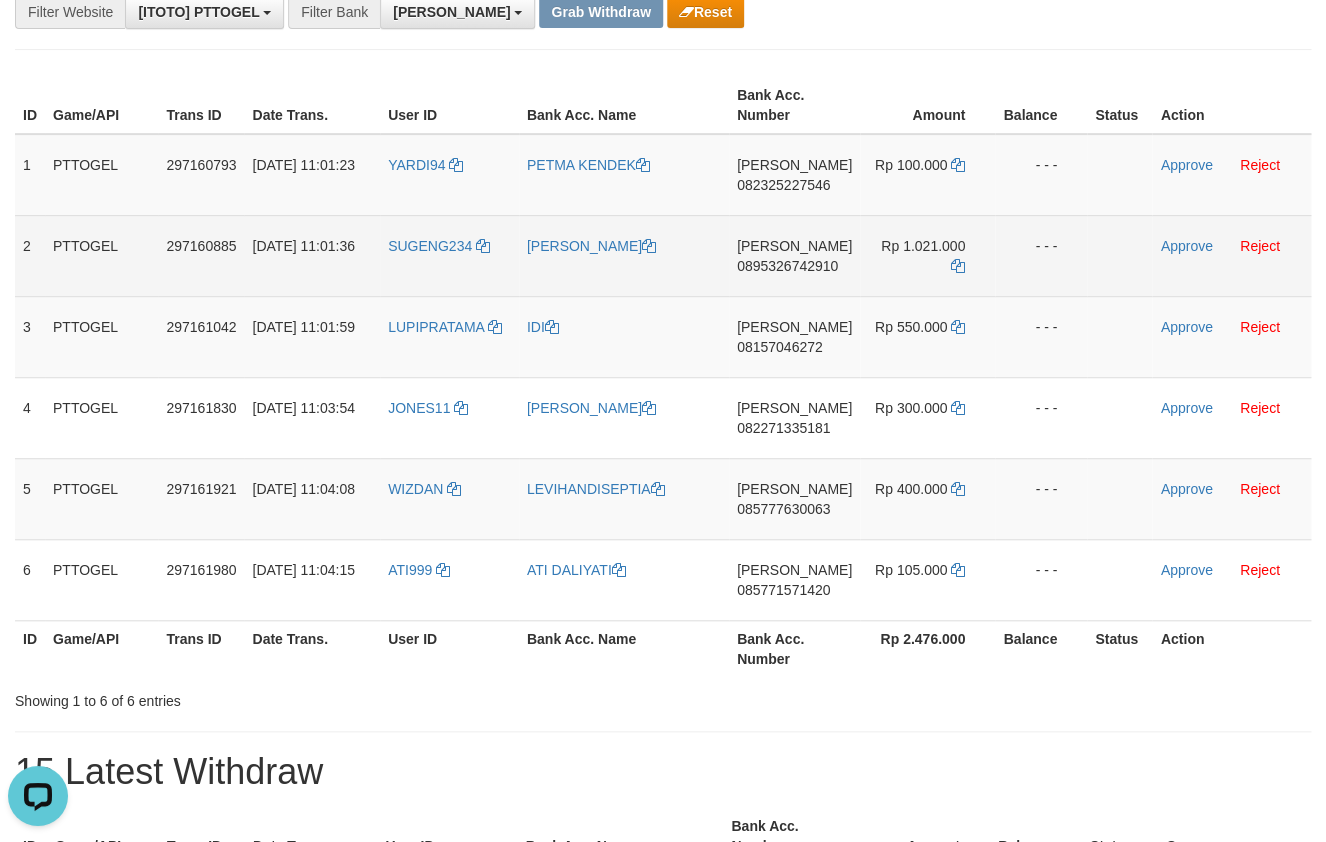 scroll, scrollTop: 220, scrollLeft: 0, axis: vertical 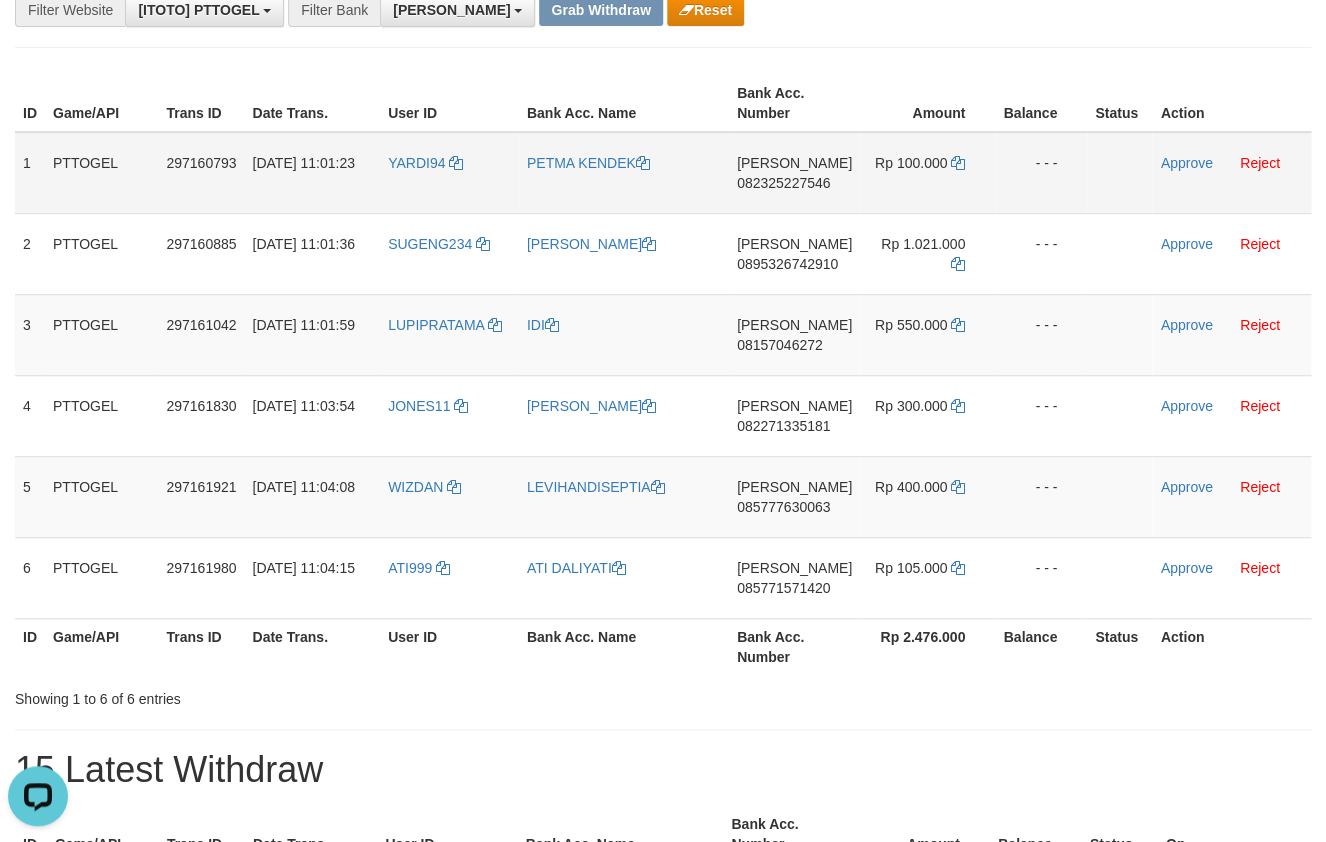 click on "082325227546" at bounding box center (783, 183) 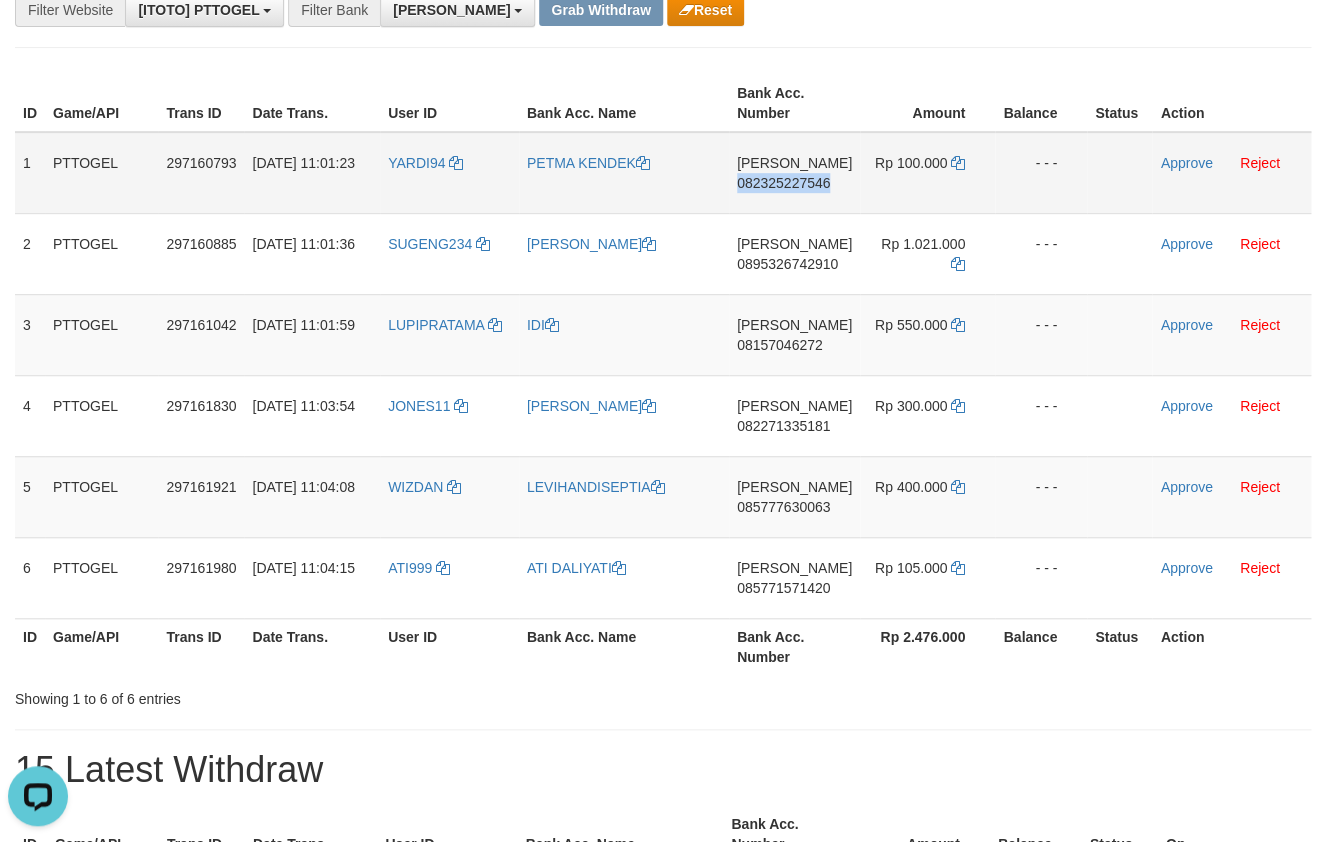 click on "082325227546" at bounding box center [783, 183] 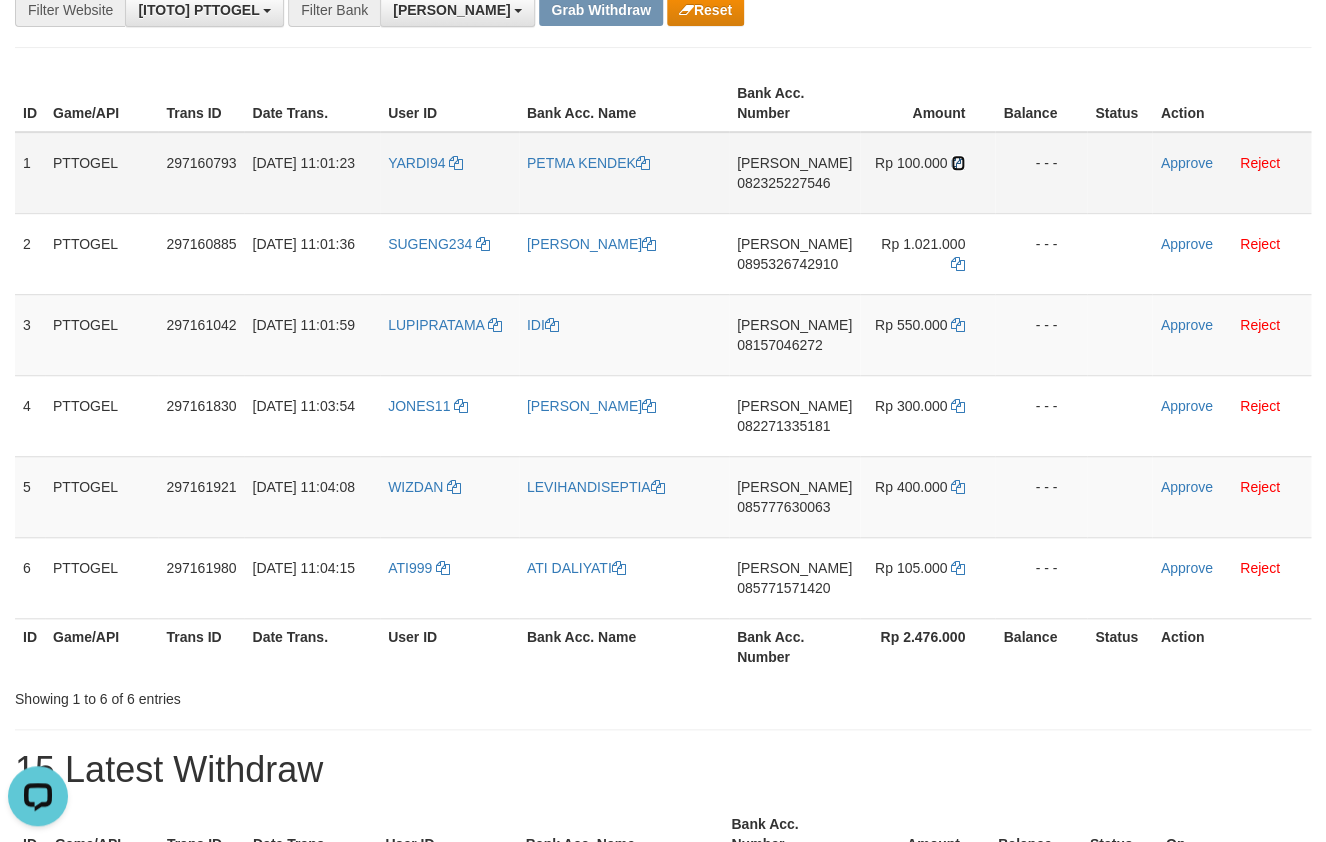 click at bounding box center [958, 163] 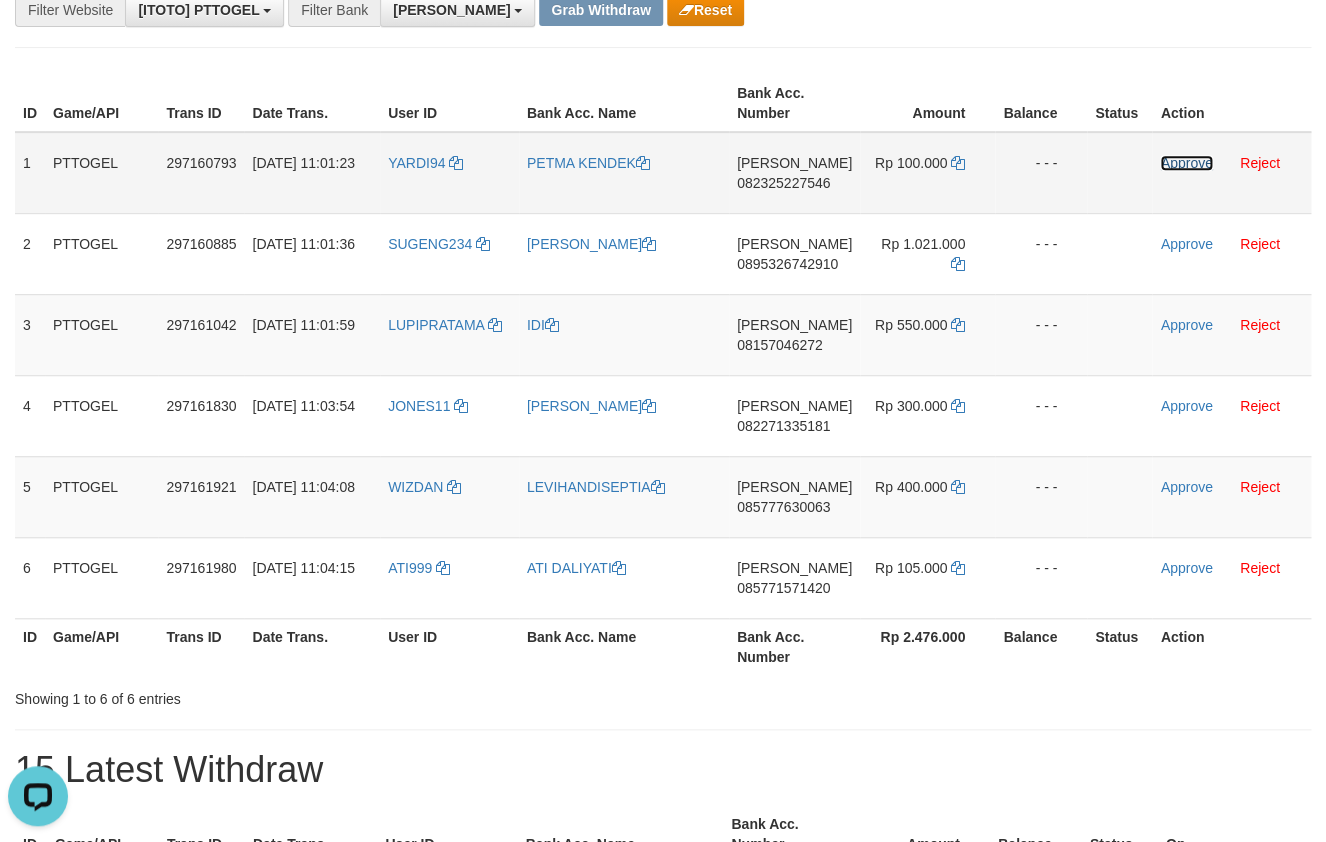 click on "Approve" at bounding box center [1186, 163] 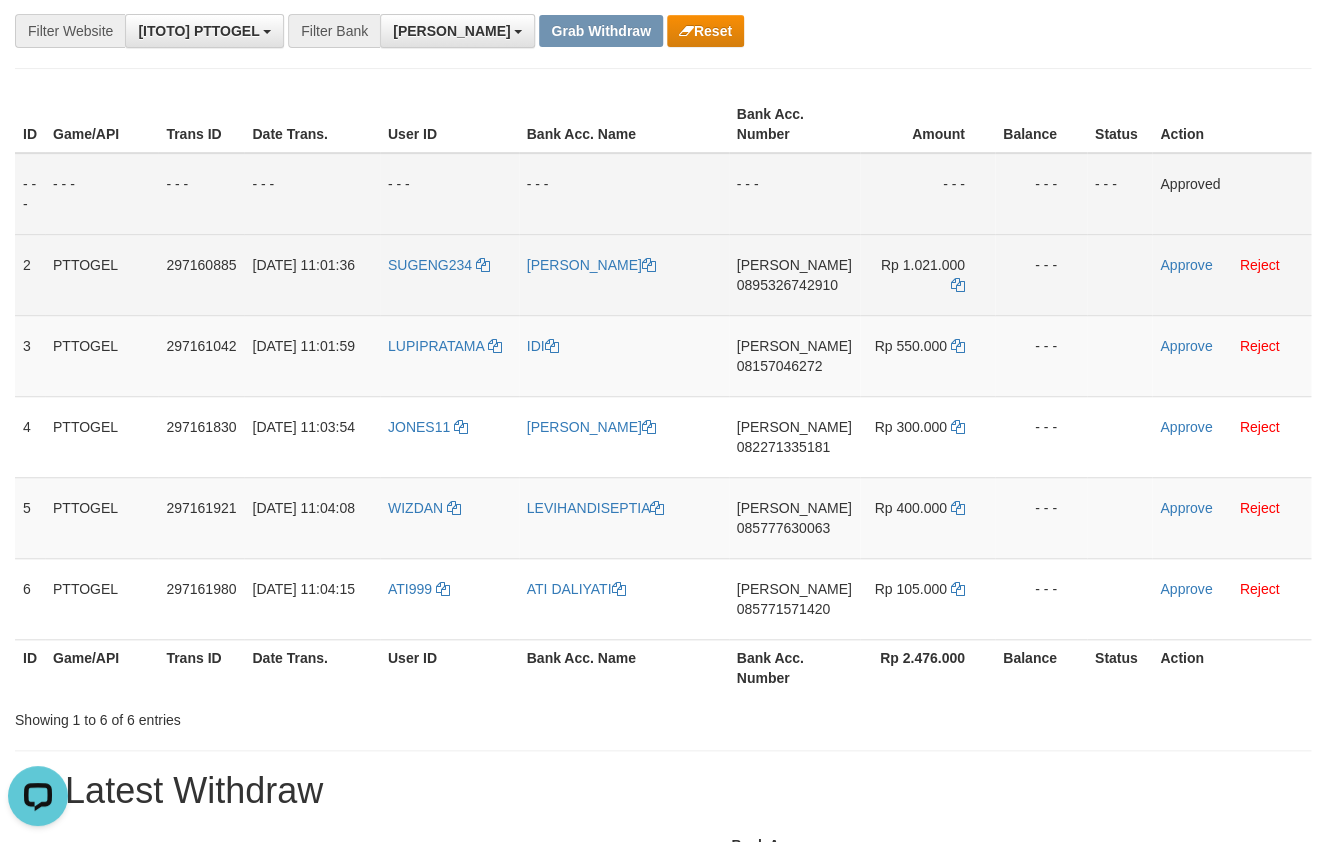 scroll, scrollTop: 146, scrollLeft: 0, axis: vertical 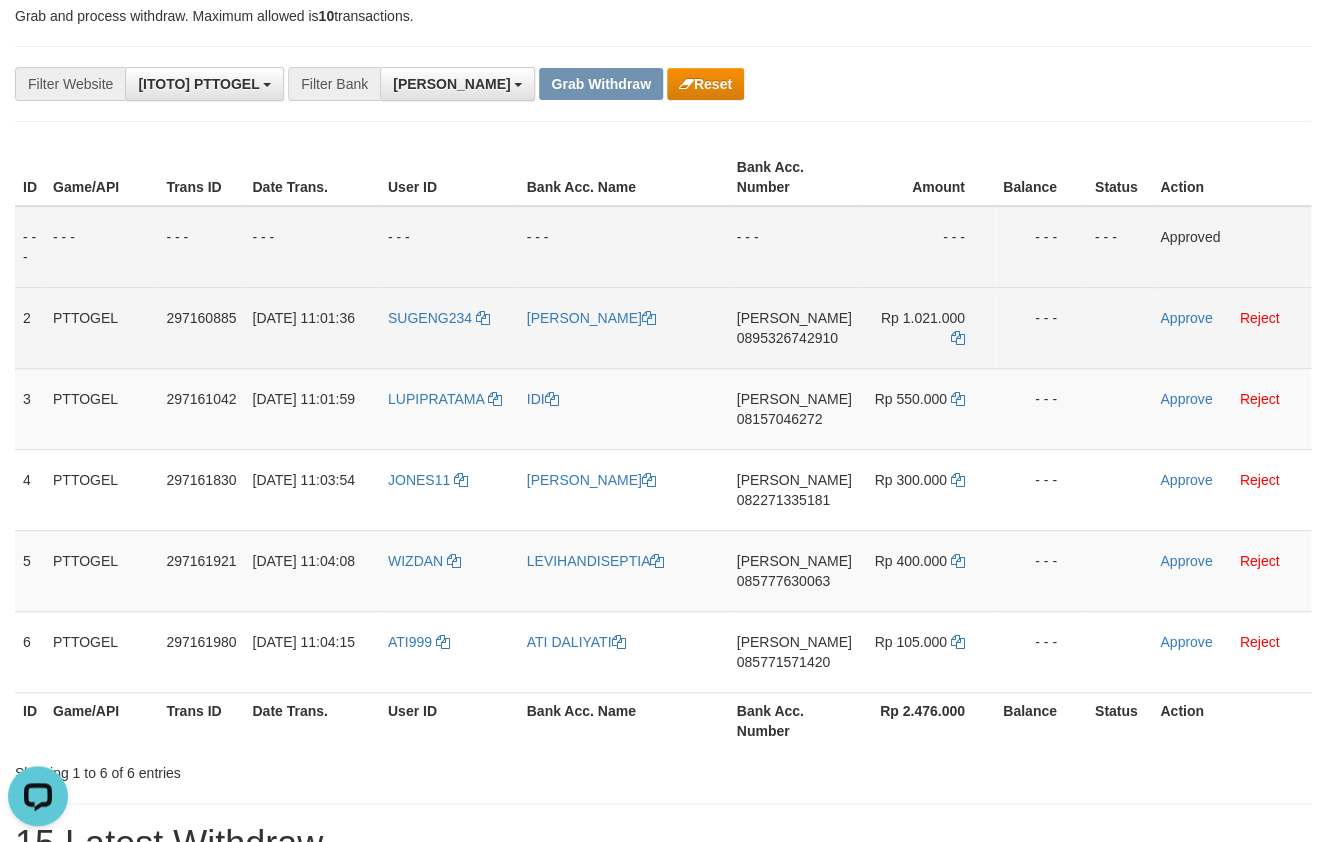 click on "0895326742910" at bounding box center [787, 338] 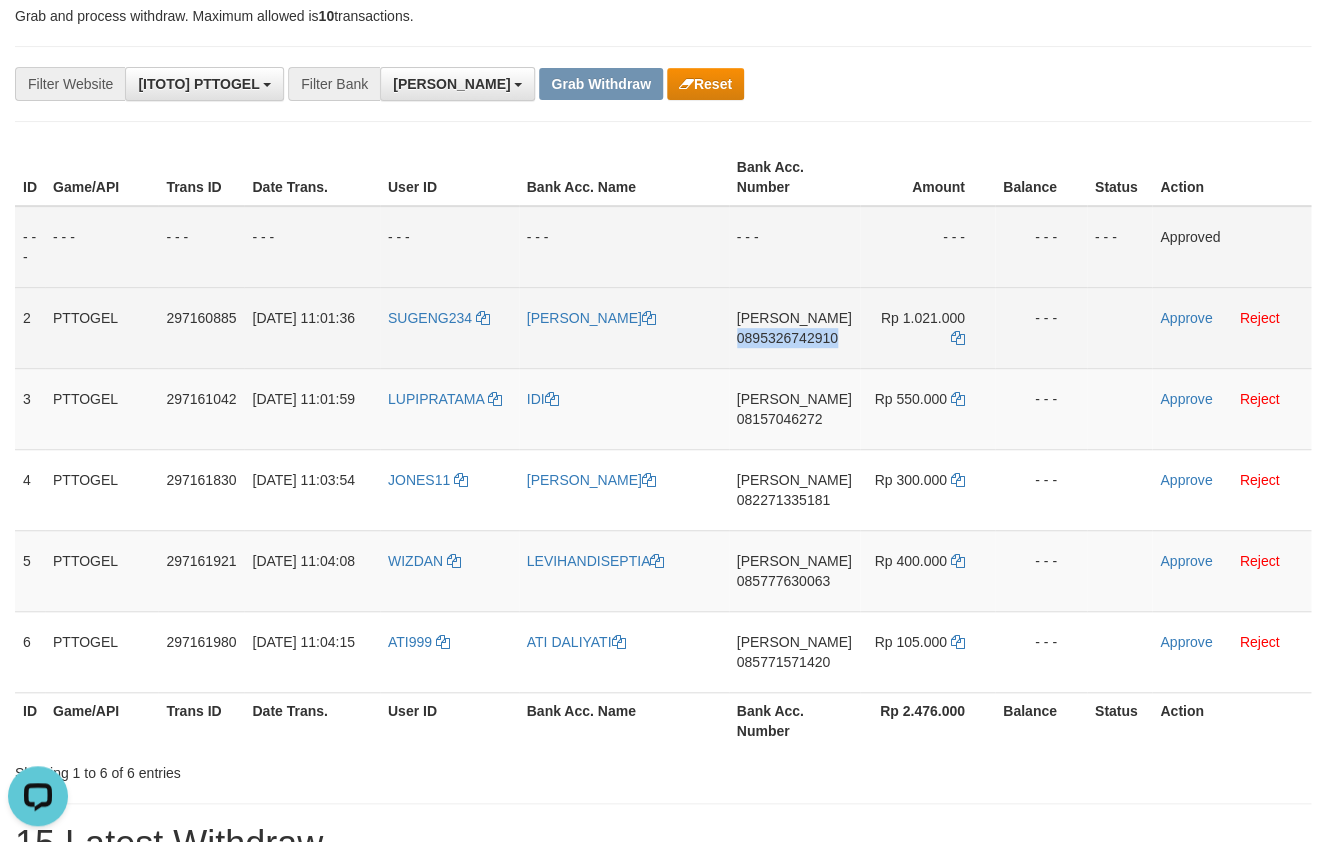 click on "0895326742910" at bounding box center (787, 338) 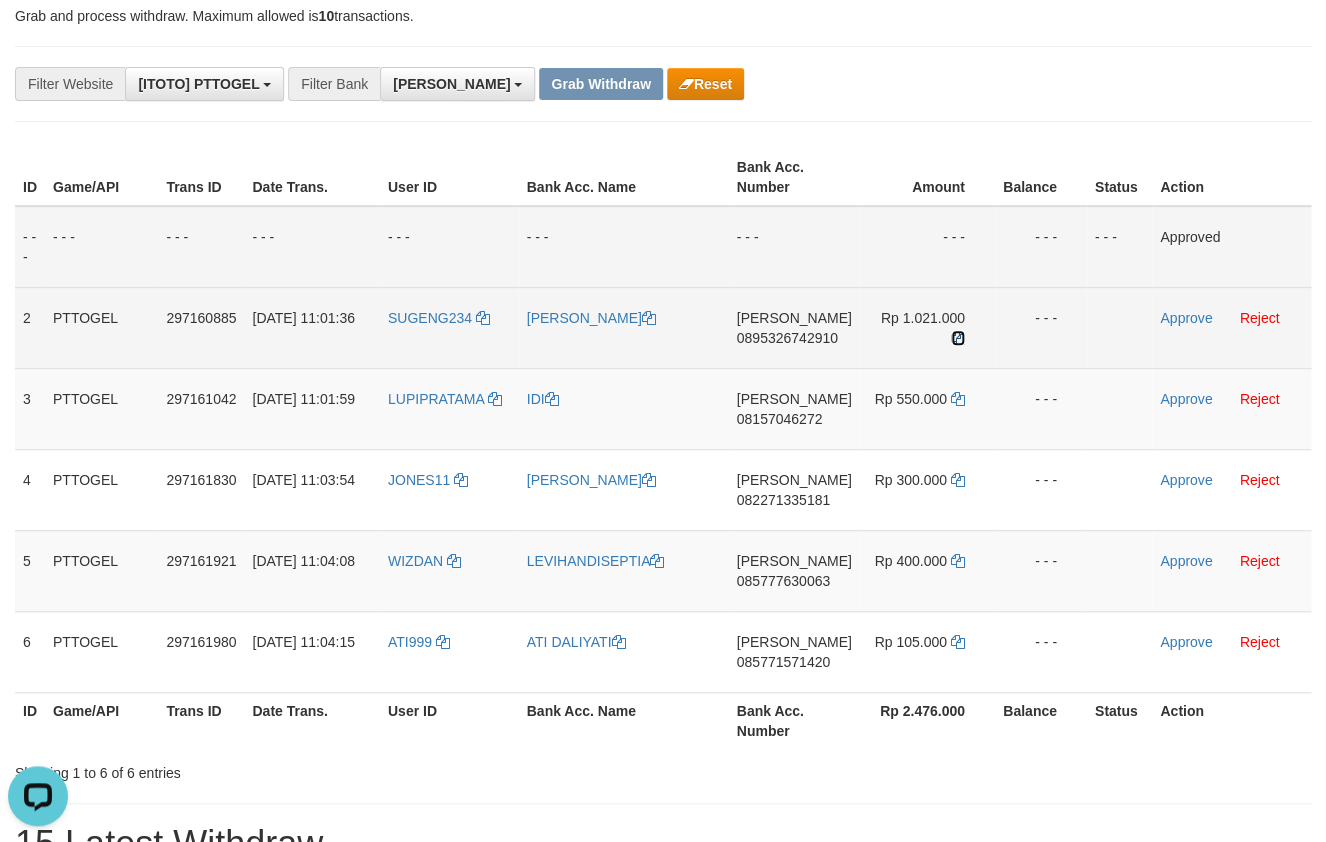 click at bounding box center (958, 338) 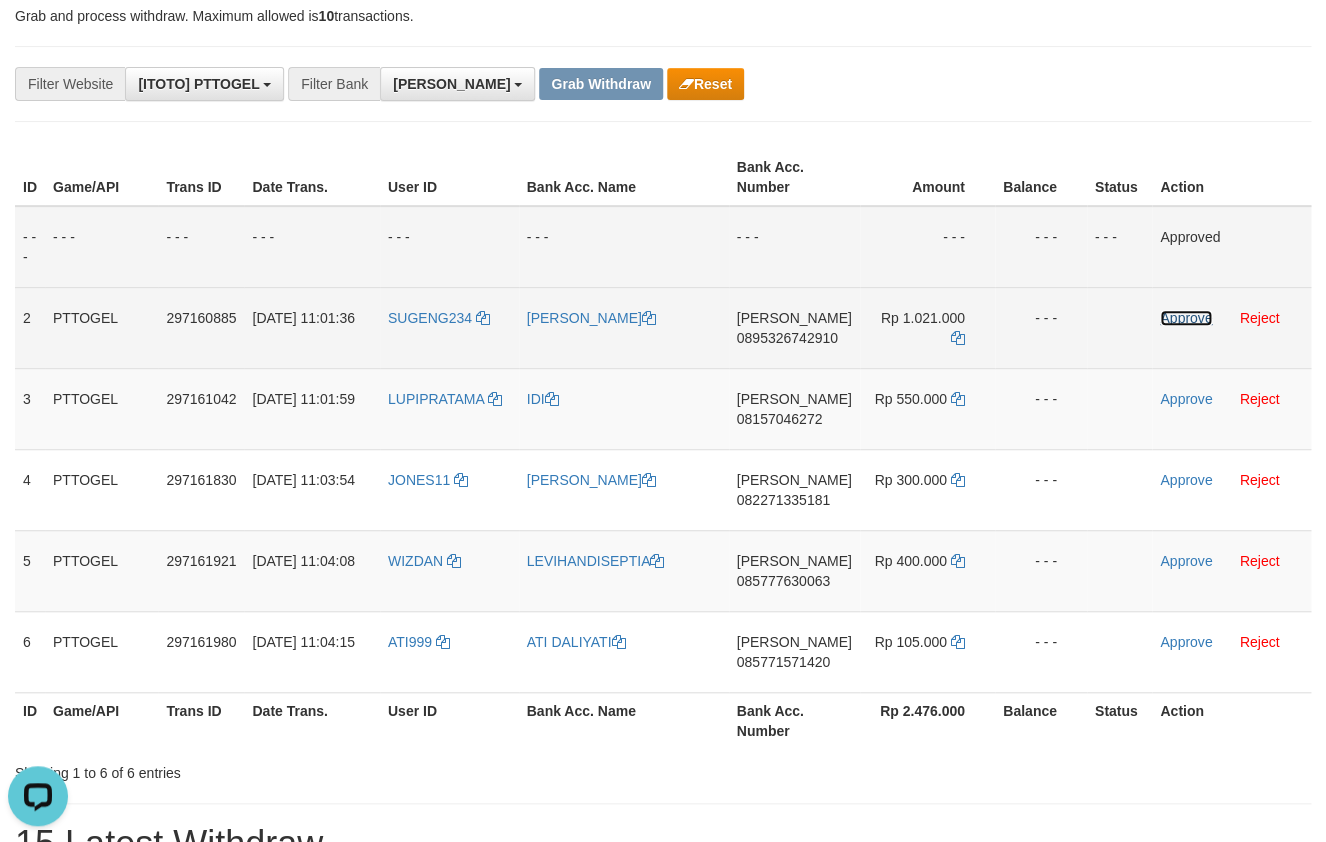 click on "Approve" at bounding box center [1186, 318] 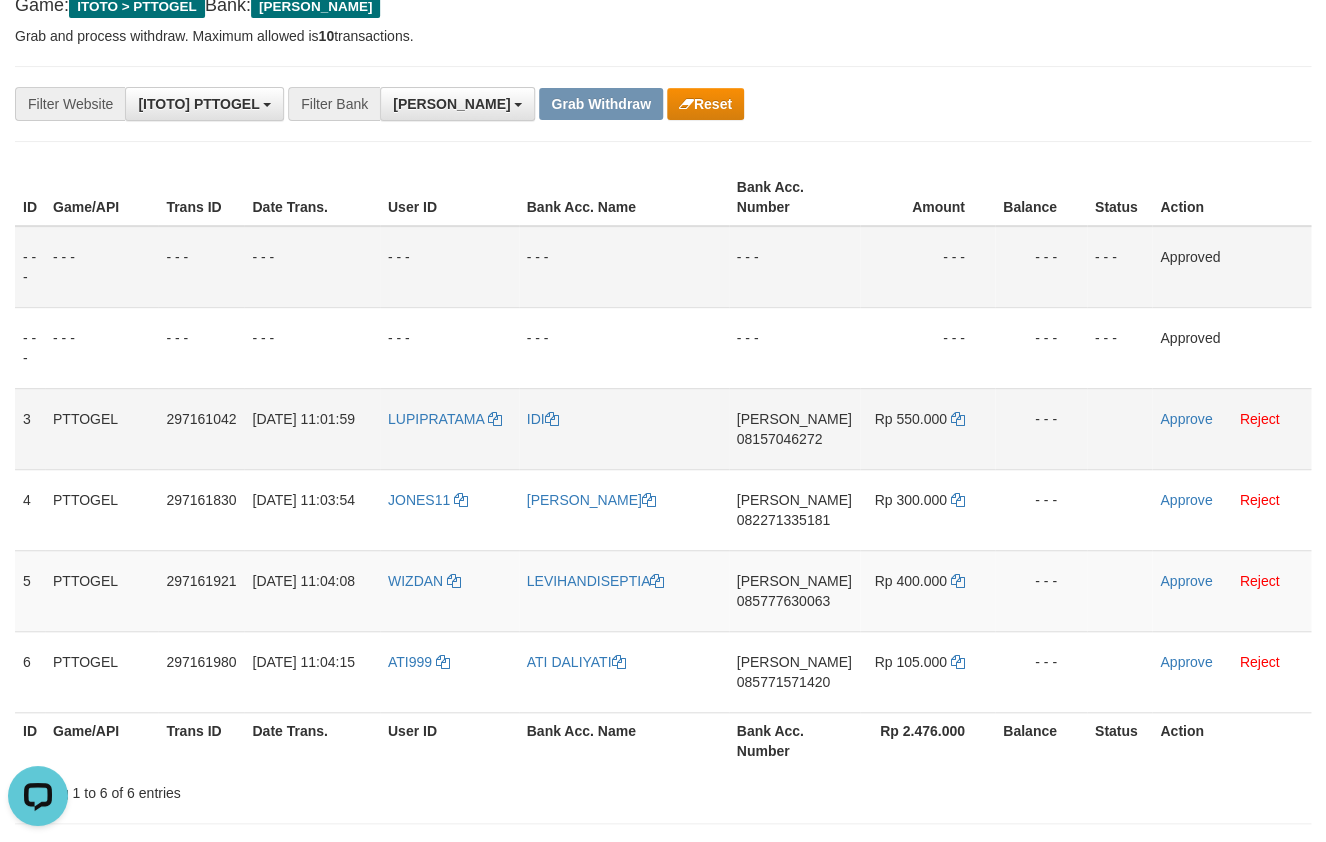 scroll, scrollTop: 146, scrollLeft: 0, axis: vertical 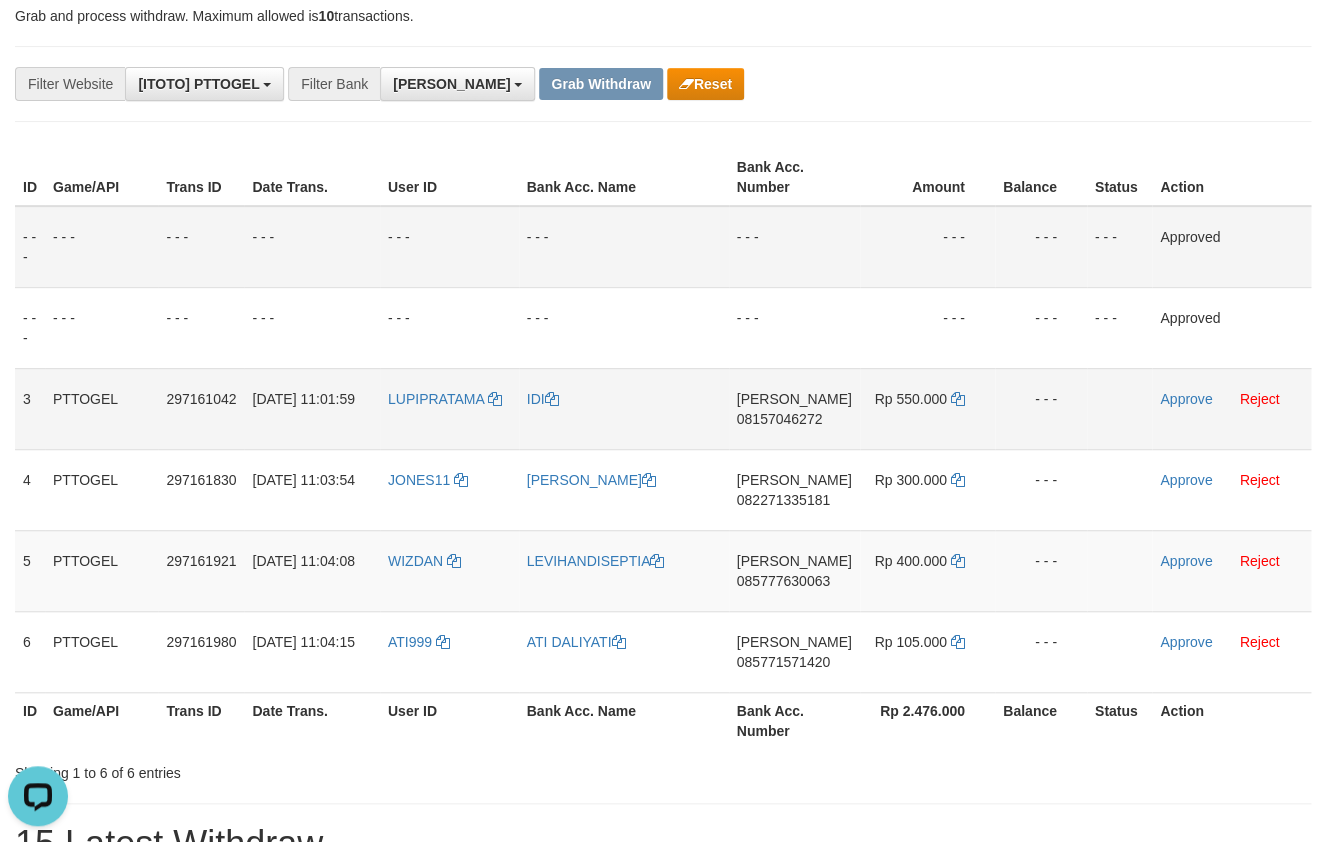 click on "08157046272" at bounding box center [780, 419] 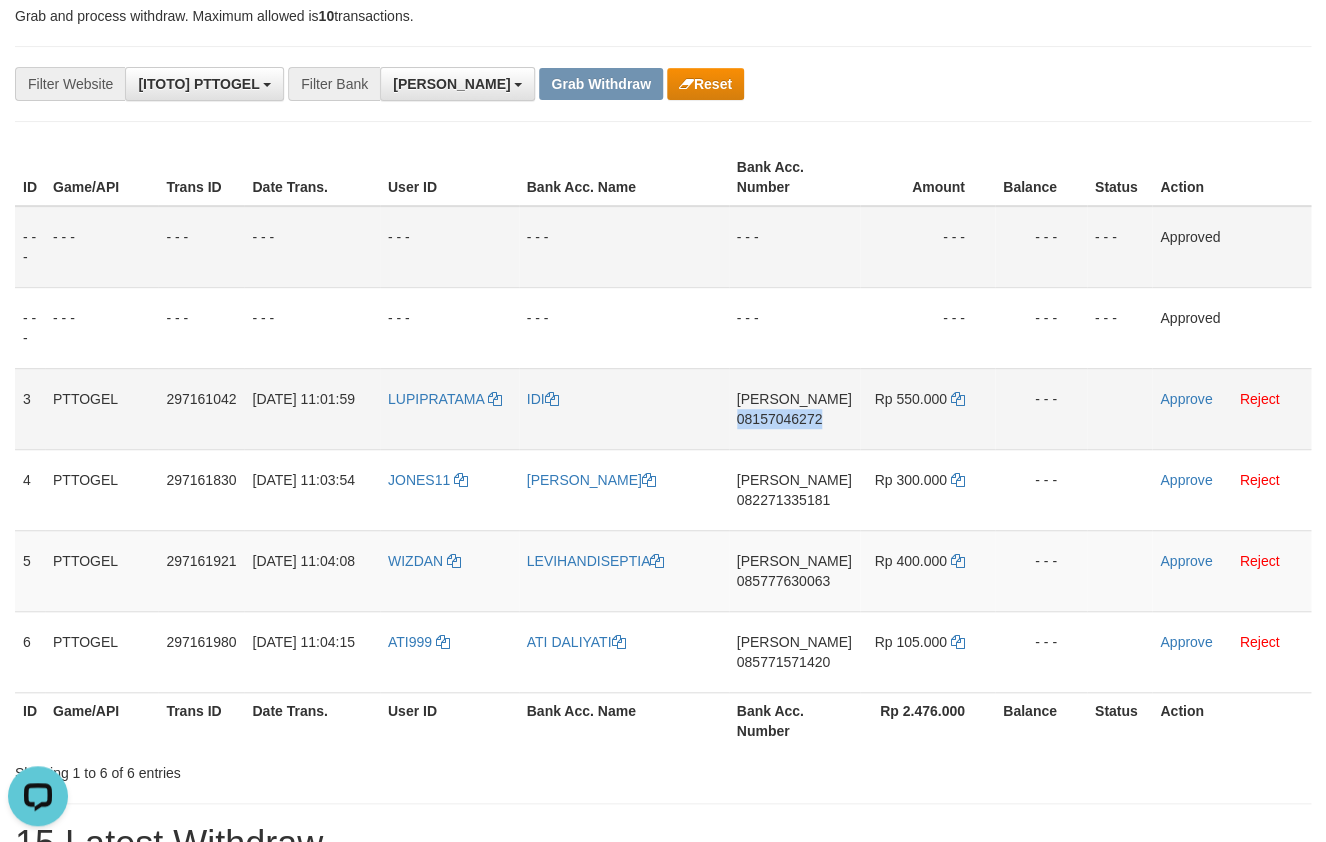 click on "08157046272" at bounding box center [780, 419] 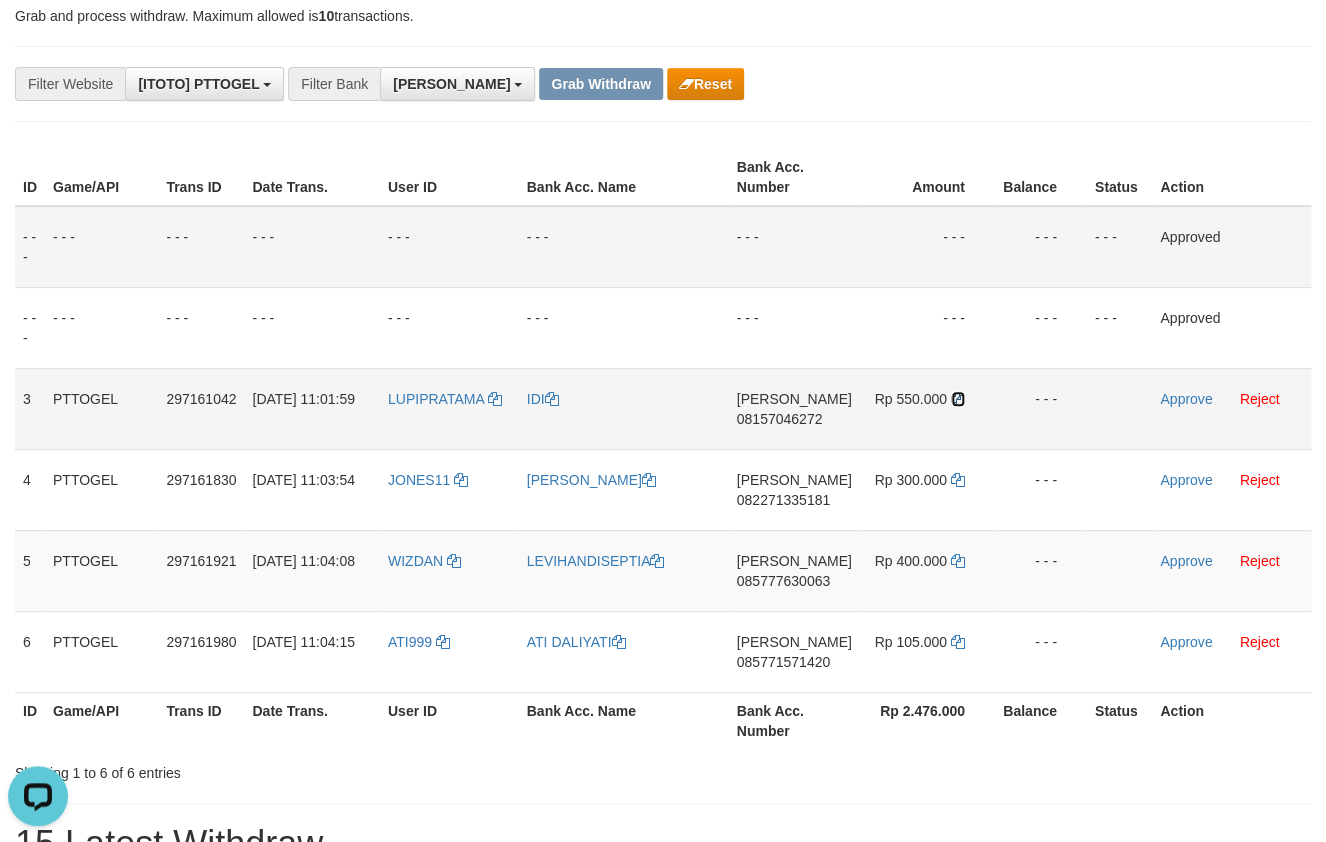 click at bounding box center [958, 399] 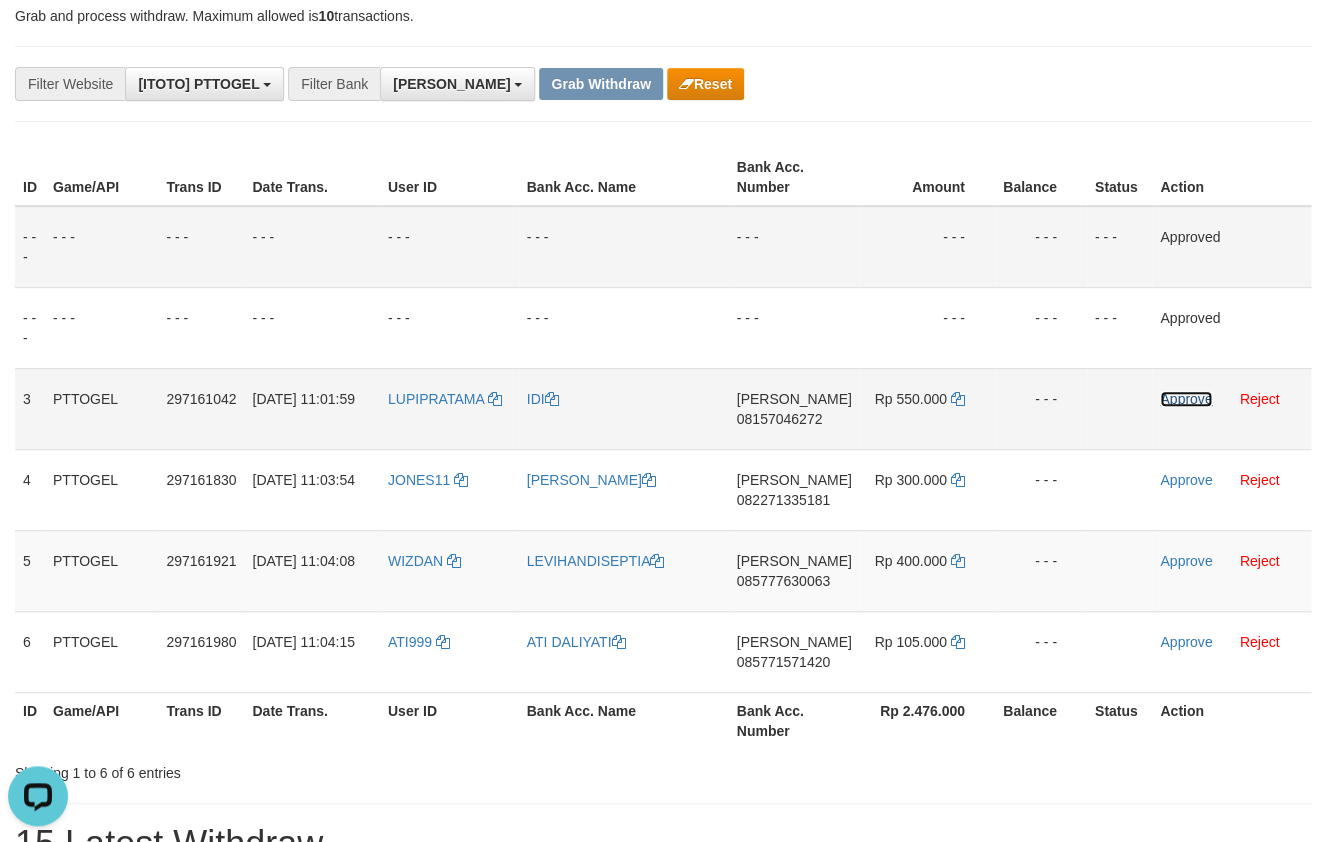 click on "Approve" at bounding box center (1186, 399) 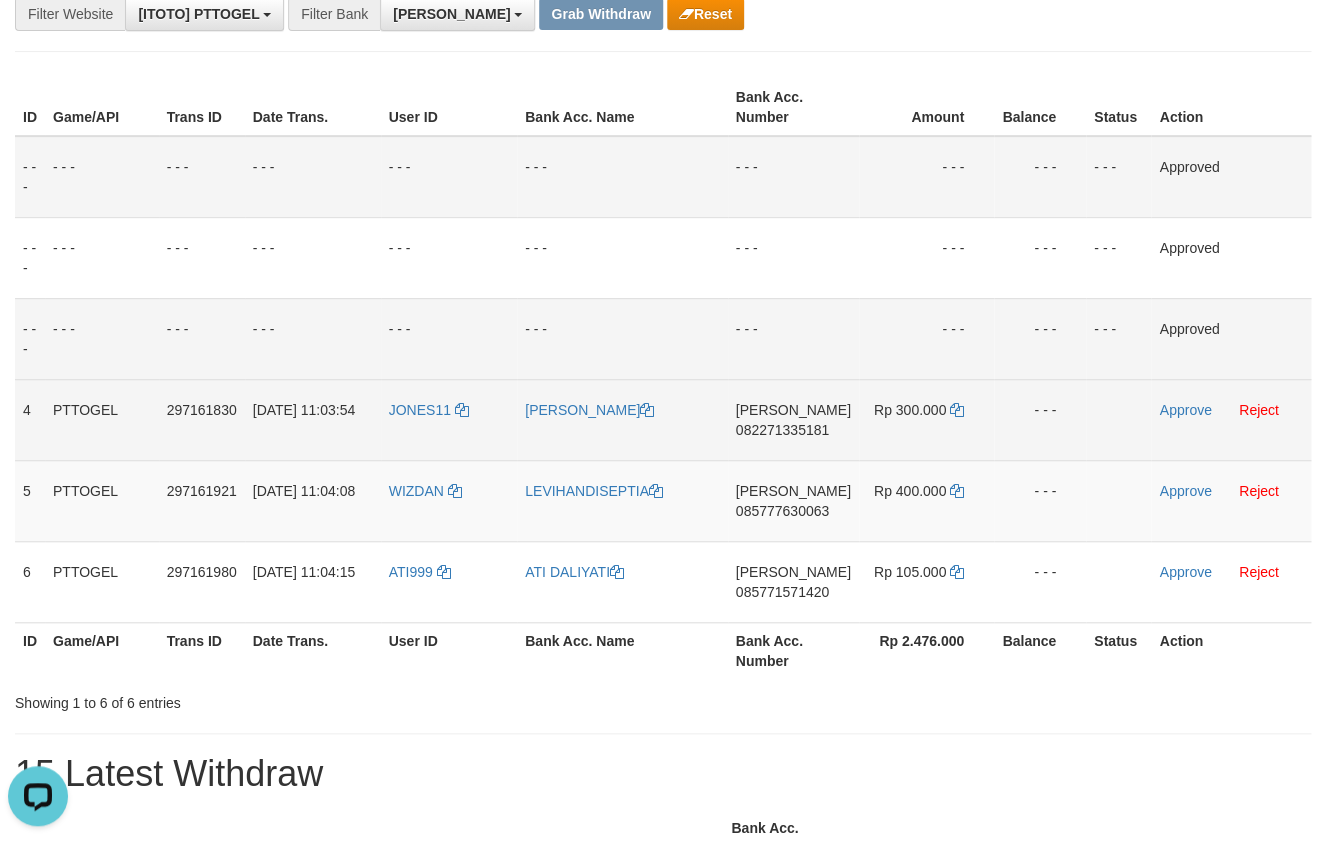 scroll, scrollTop: 220, scrollLeft: 0, axis: vertical 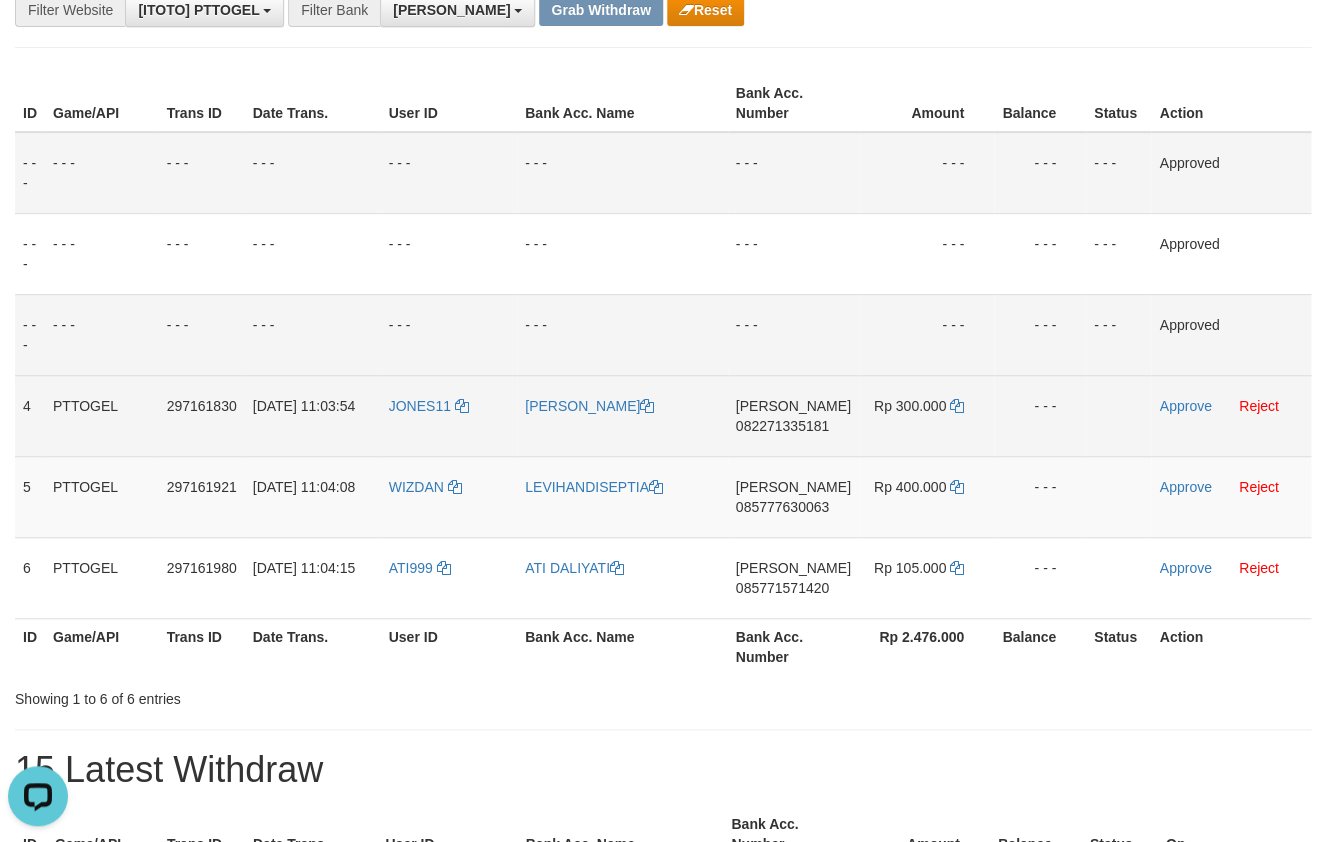 click on "082271335181" at bounding box center (782, 426) 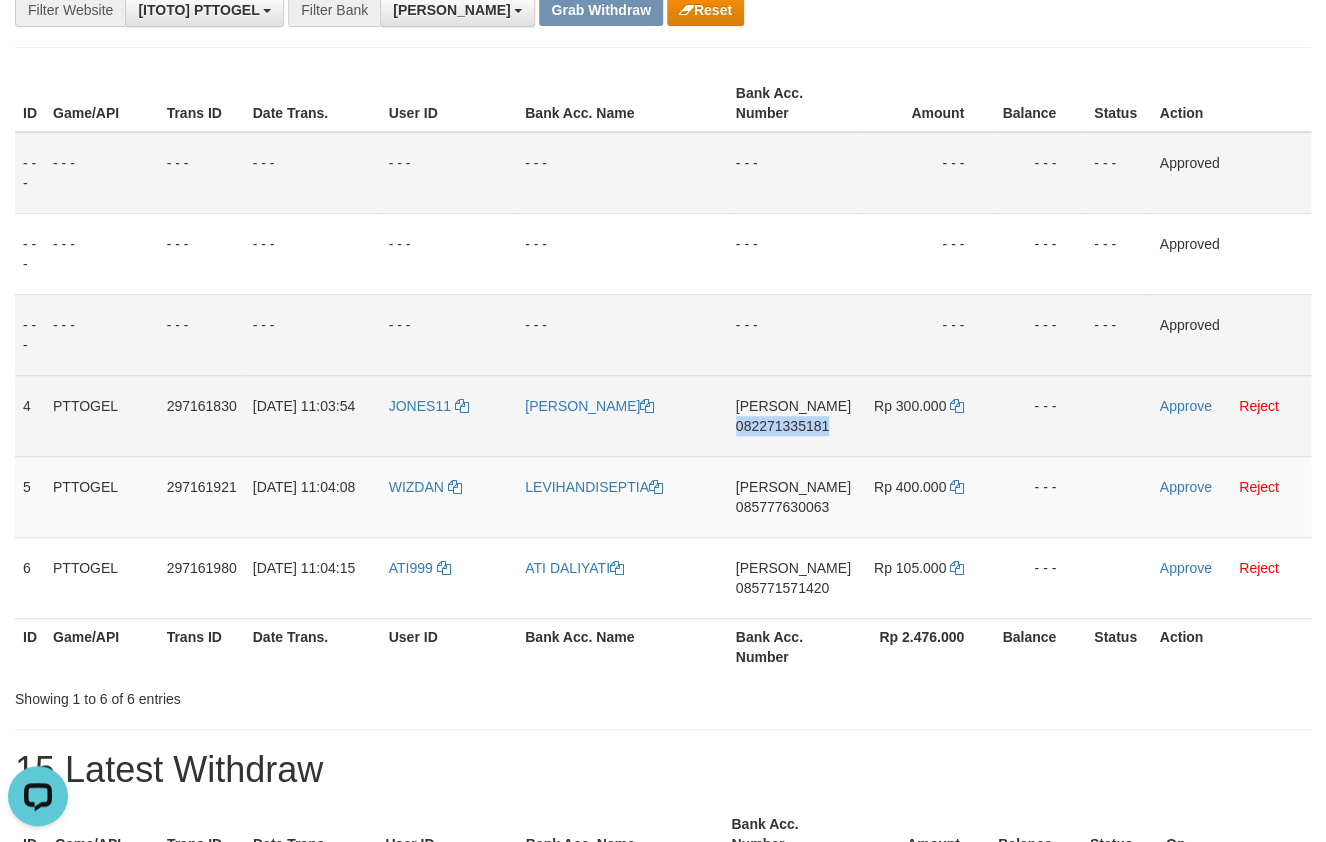 click on "082271335181" at bounding box center [782, 426] 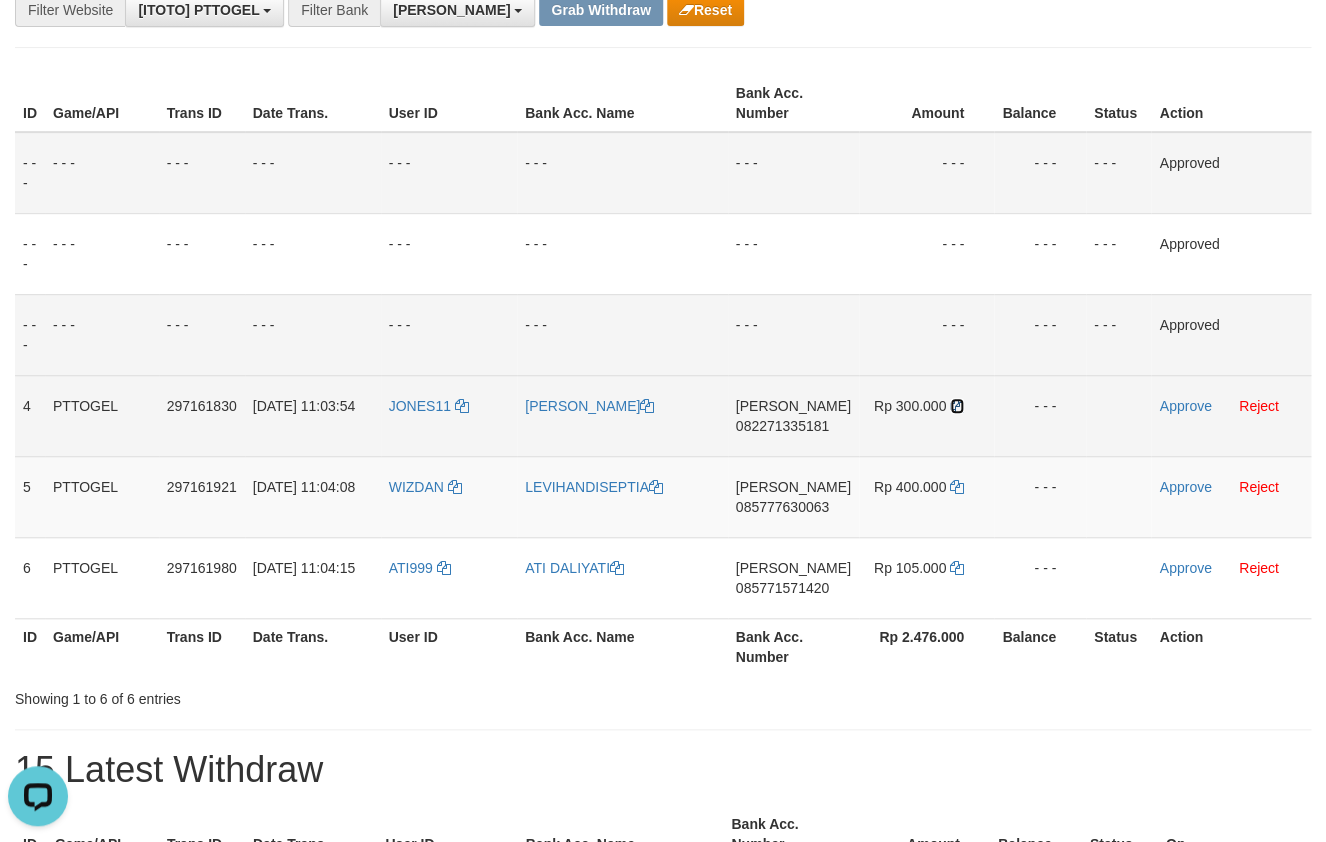 click at bounding box center (957, 406) 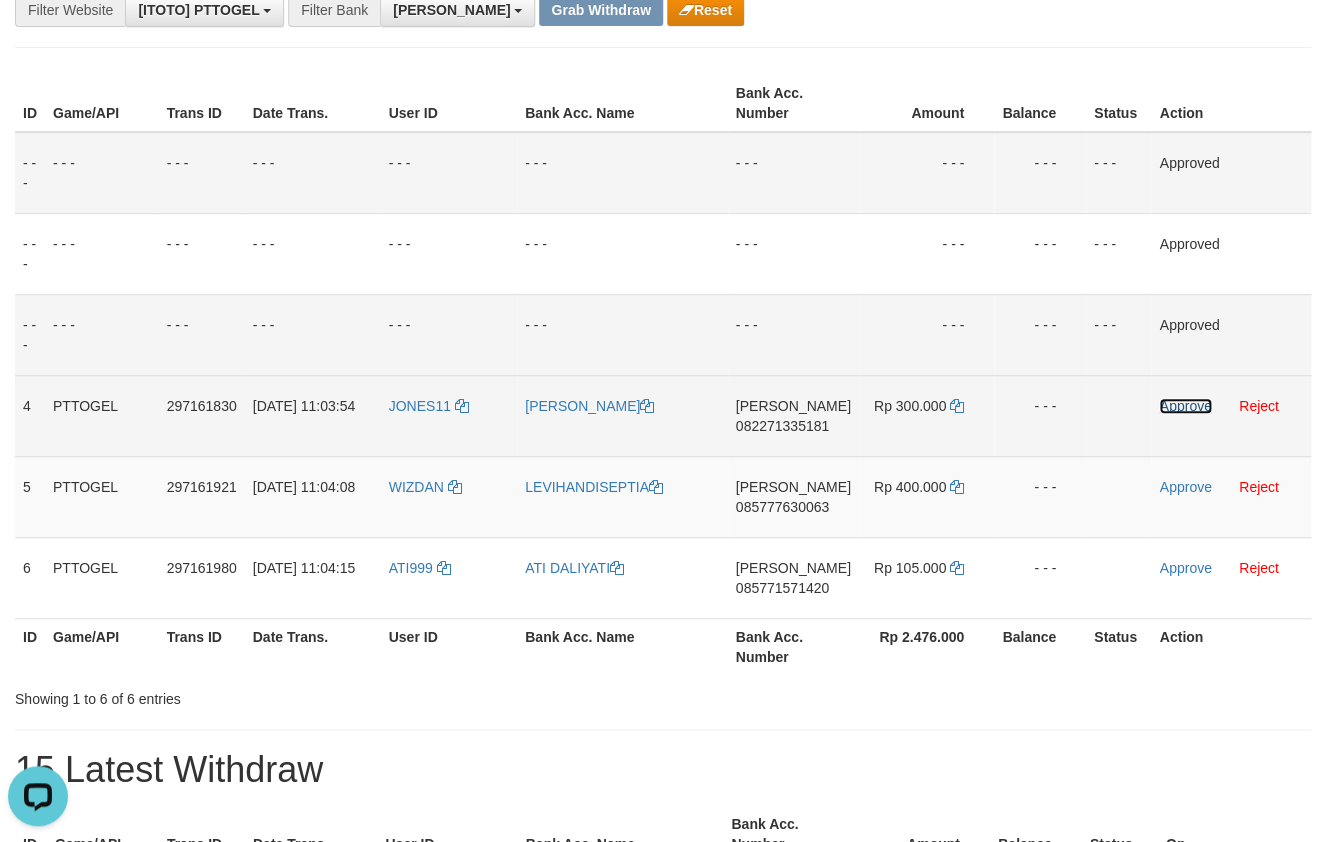 click on "Approve" at bounding box center (1185, 406) 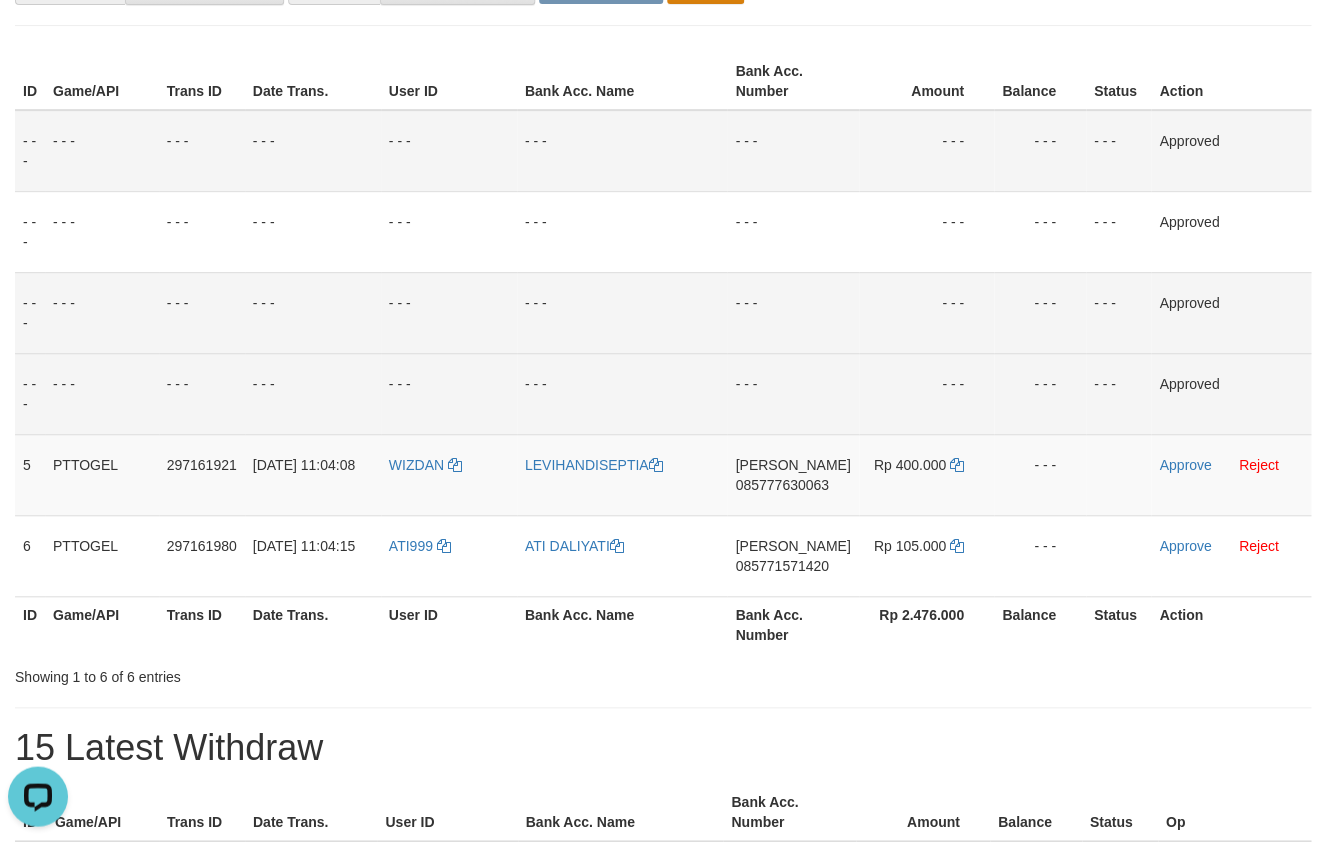 scroll, scrollTop: 220, scrollLeft: 0, axis: vertical 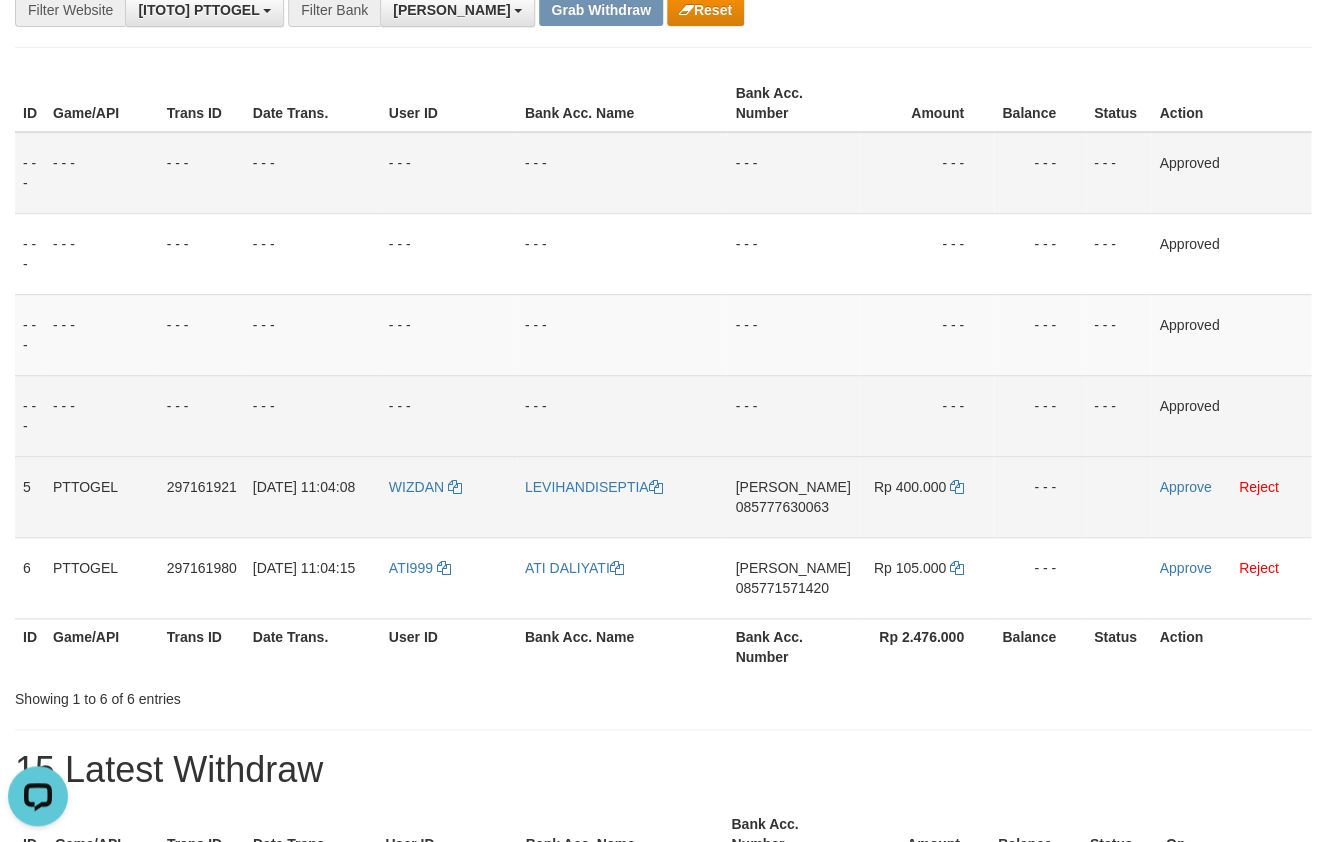 click on "085777630063" at bounding box center [781, 507] 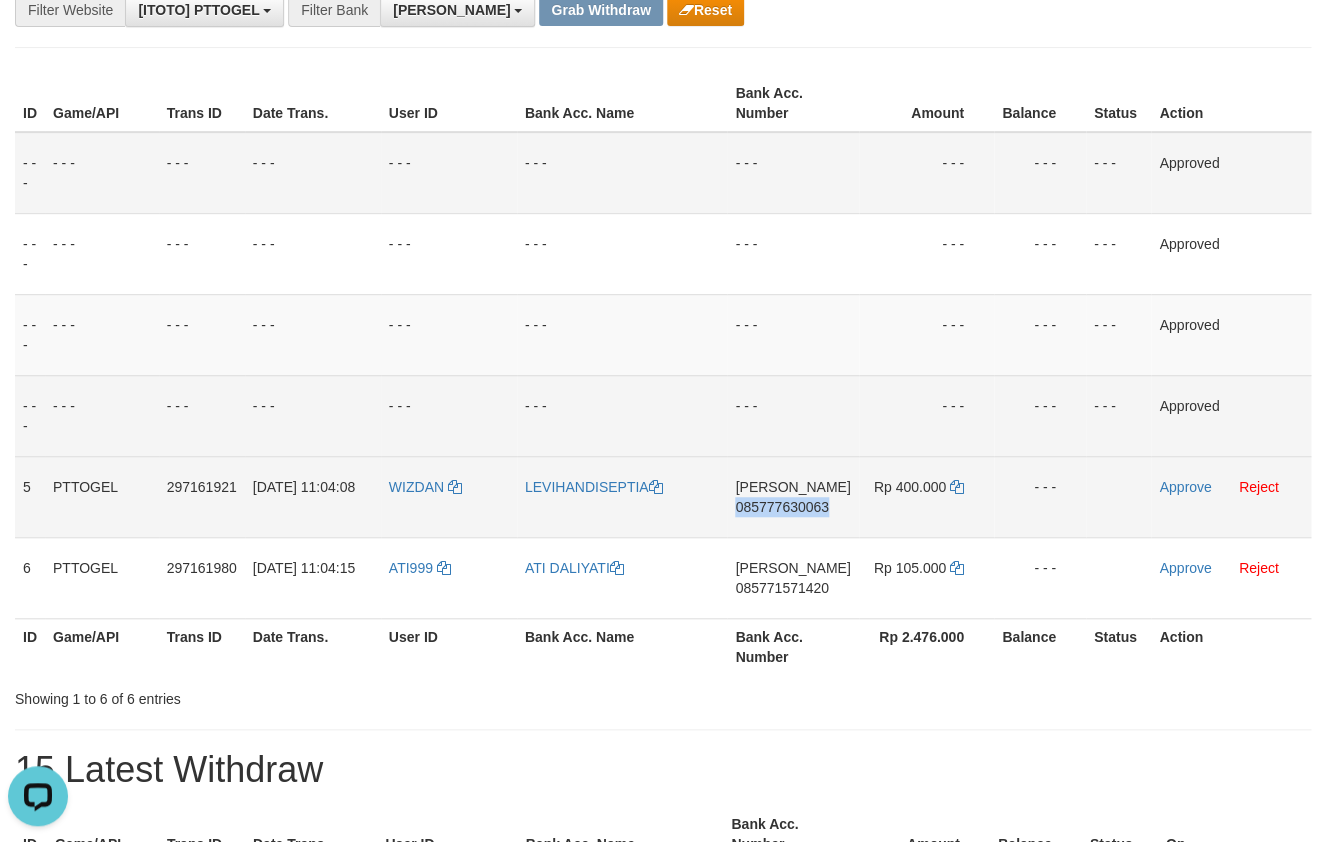 click on "085777630063" at bounding box center [781, 507] 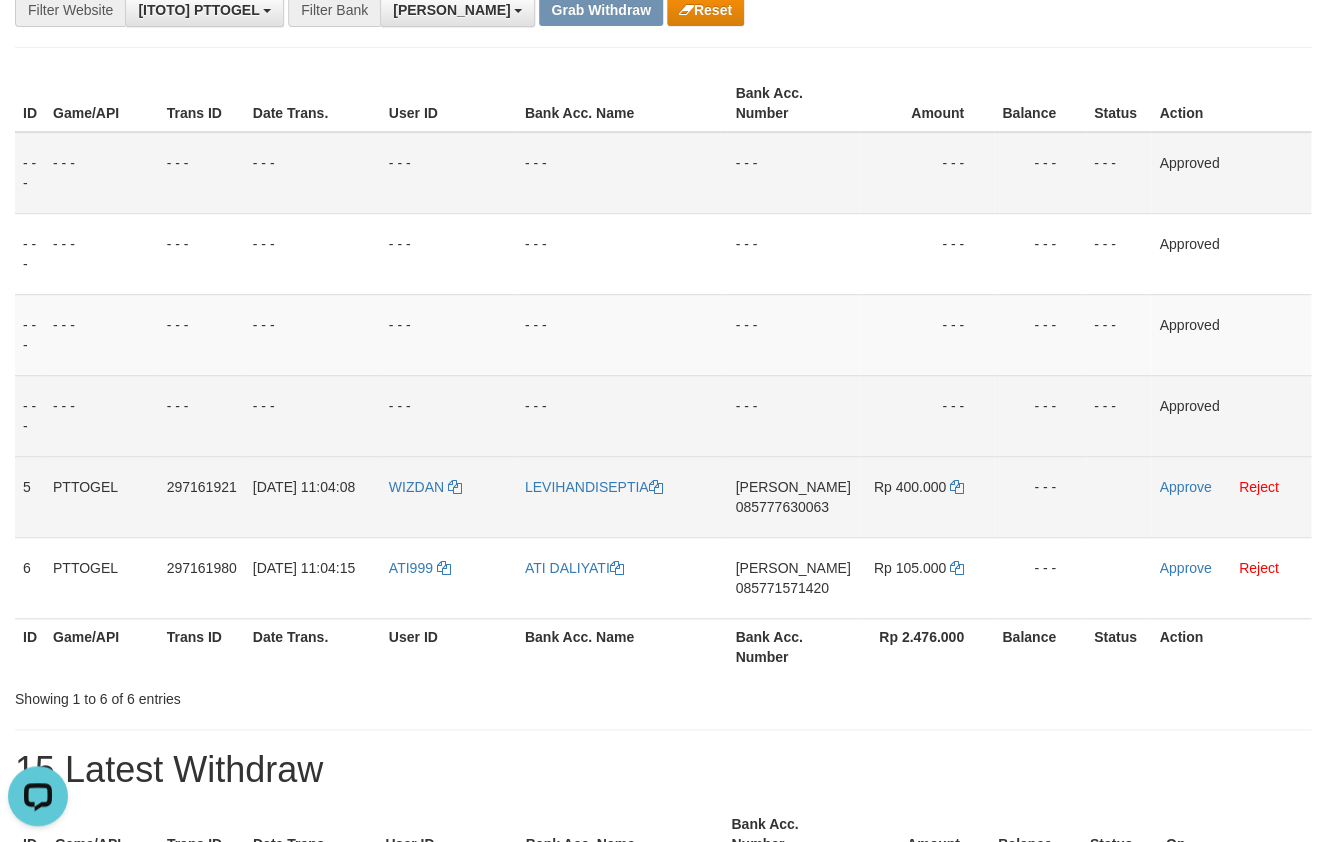click on "085777630063" at bounding box center [781, 507] 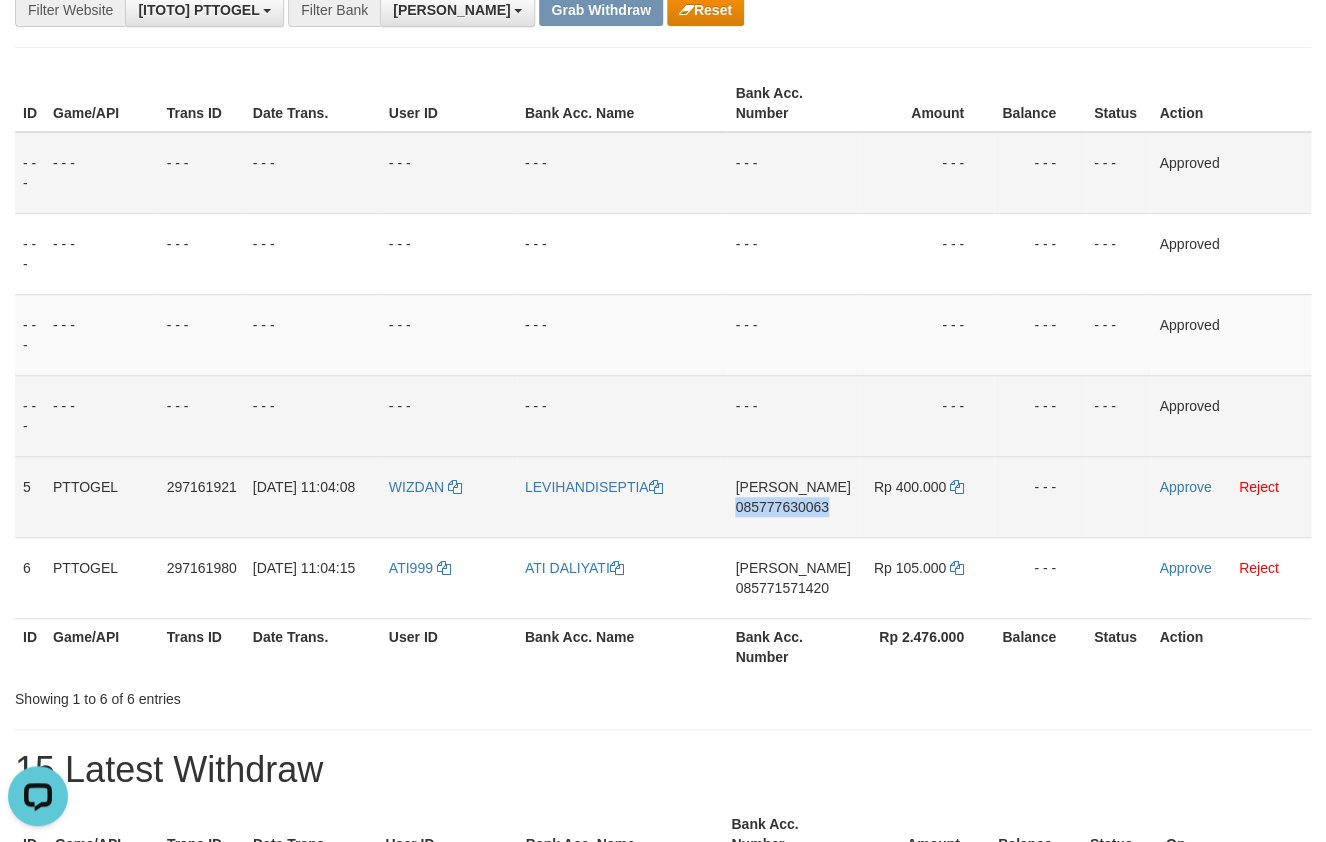 click on "085777630063" at bounding box center [781, 507] 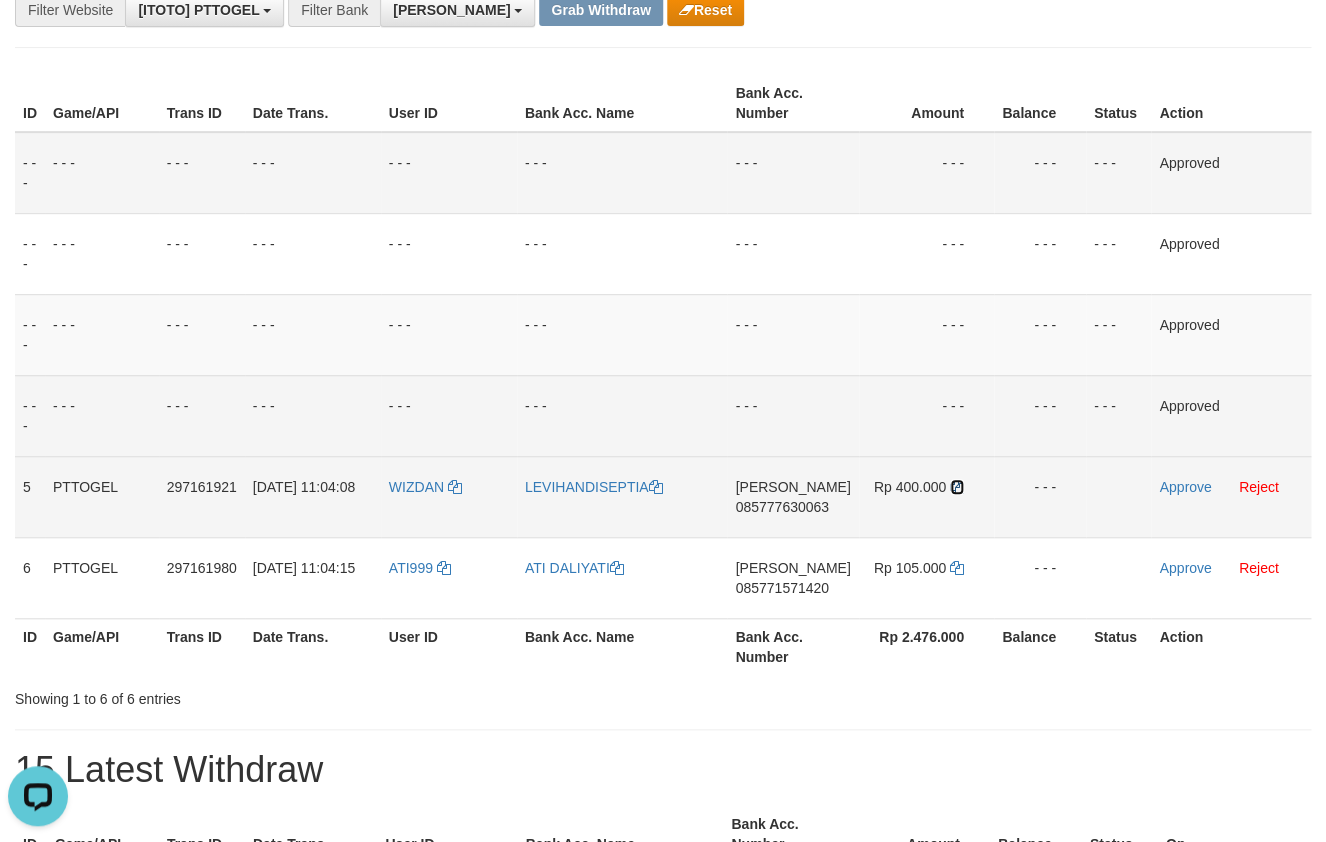 click at bounding box center [957, 487] 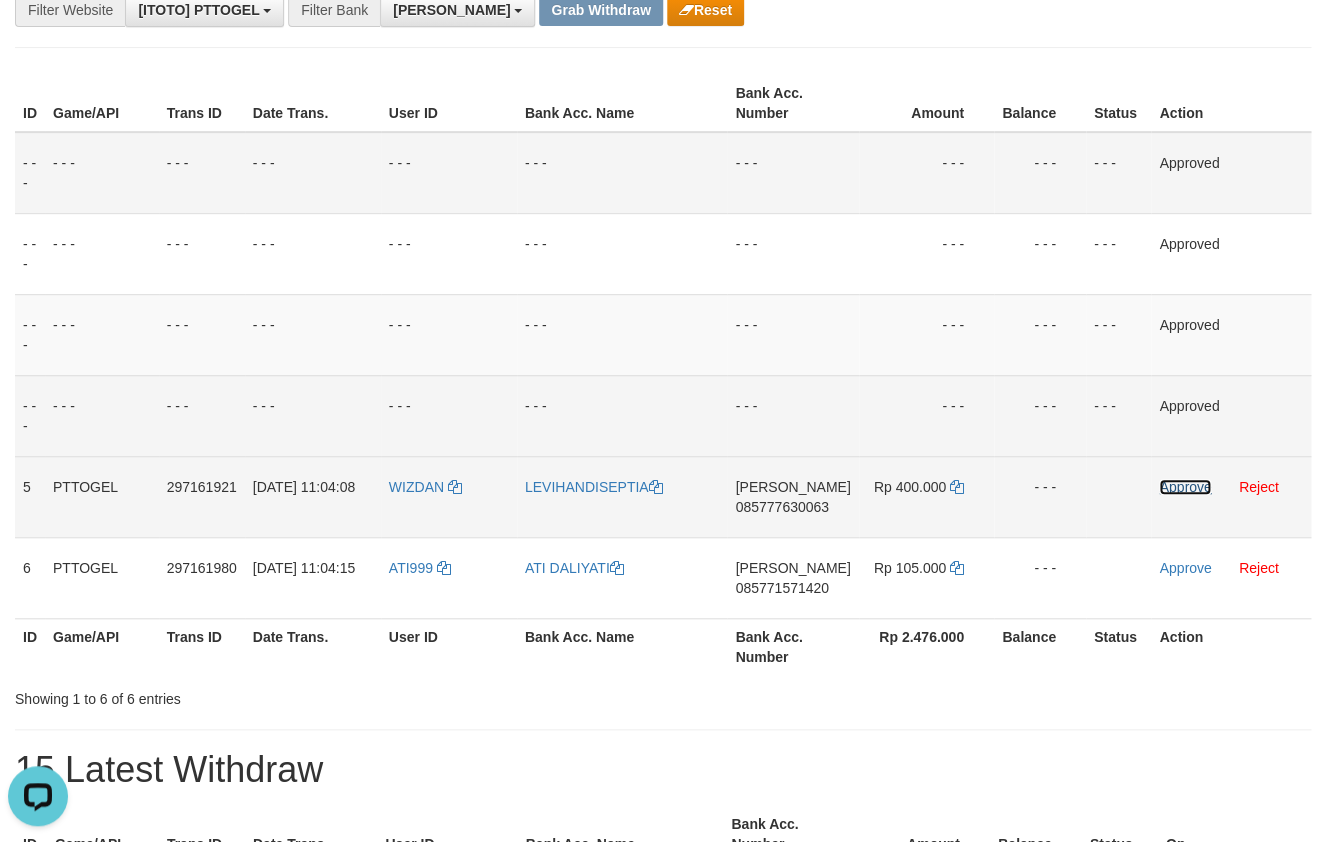 click on "Approve" at bounding box center (1185, 487) 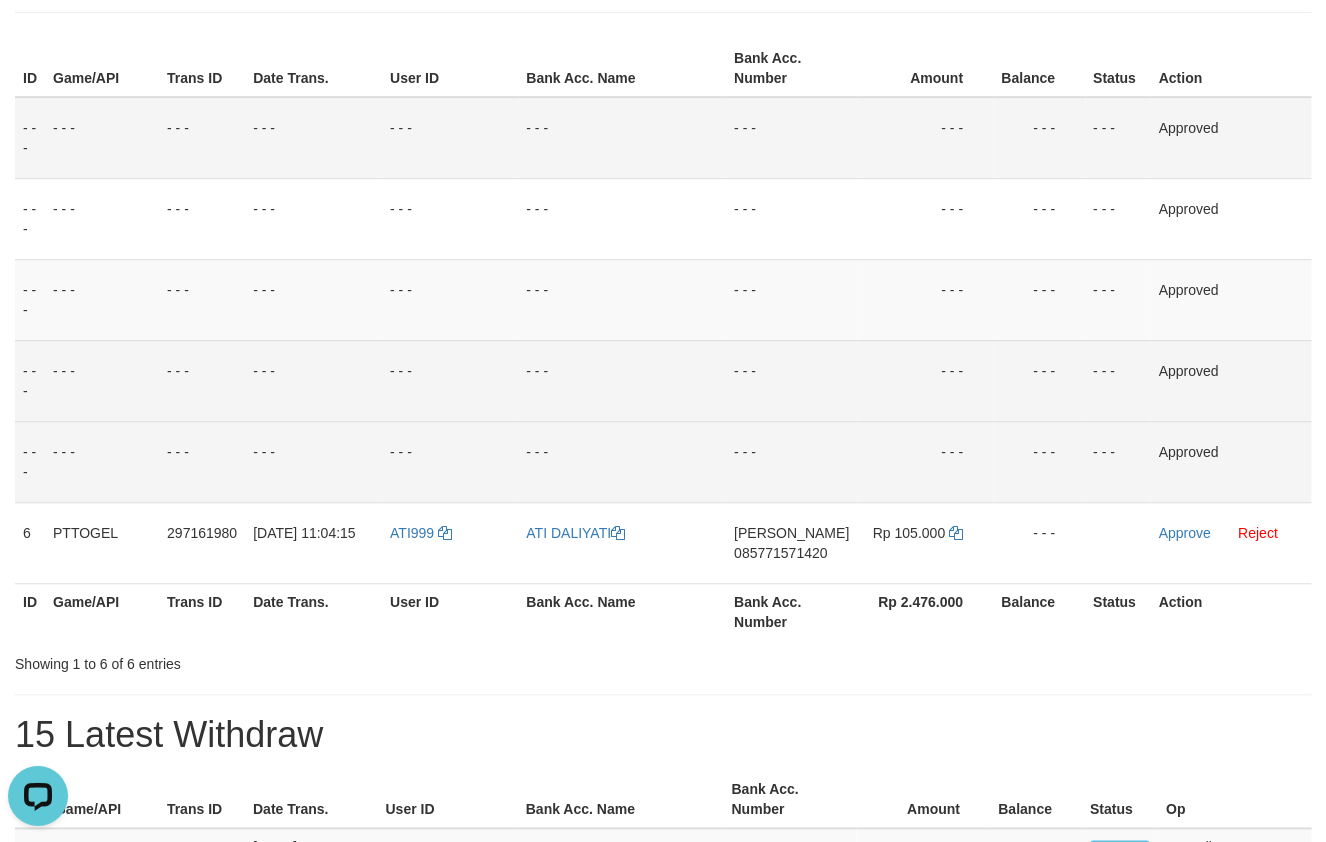 scroll, scrollTop: 293, scrollLeft: 0, axis: vertical 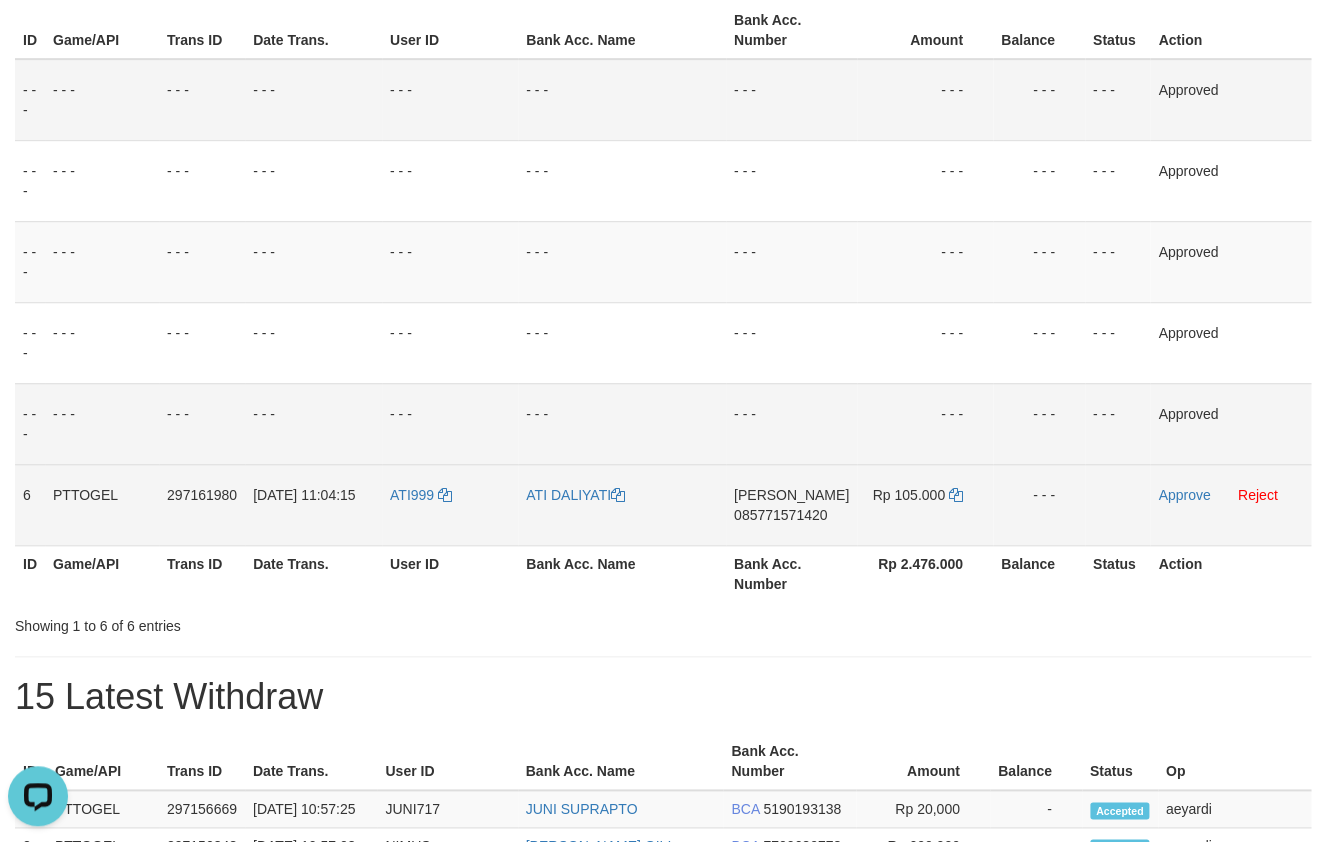 click on "DANA
085771571420" at bounding box center (791, 504) 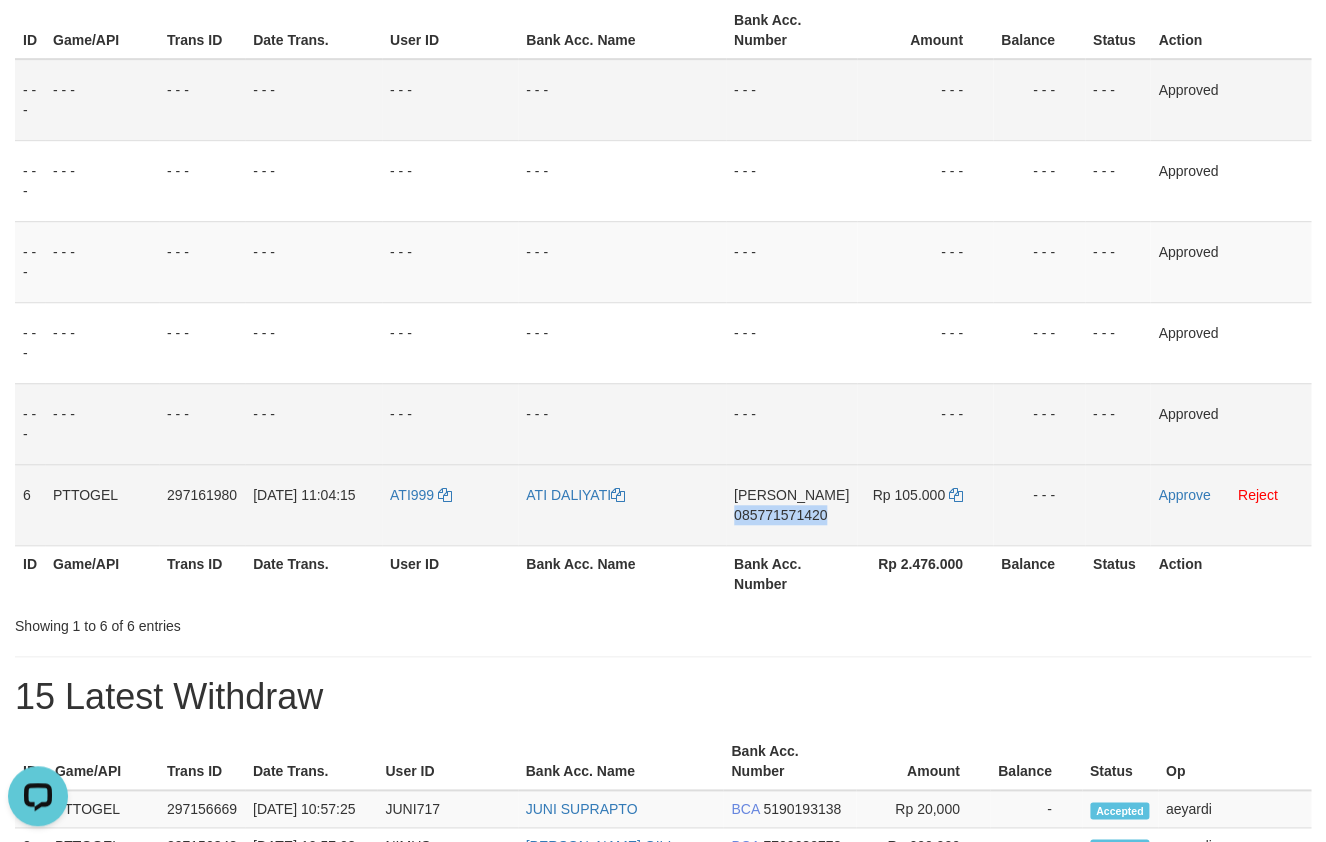 click on "085771571420" at bounding box center (780, 515) 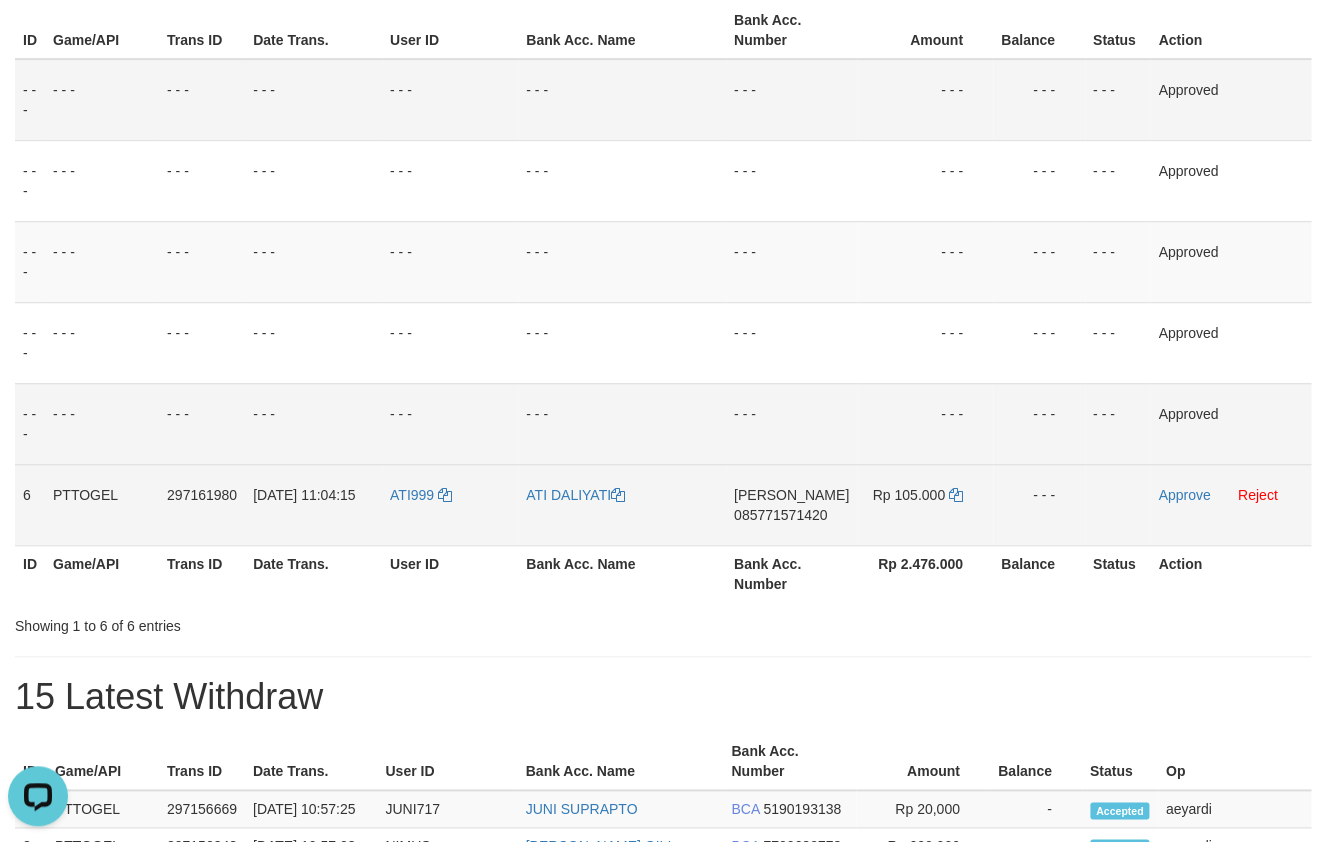 click on "085771571420" at bounding box center [780, 515] 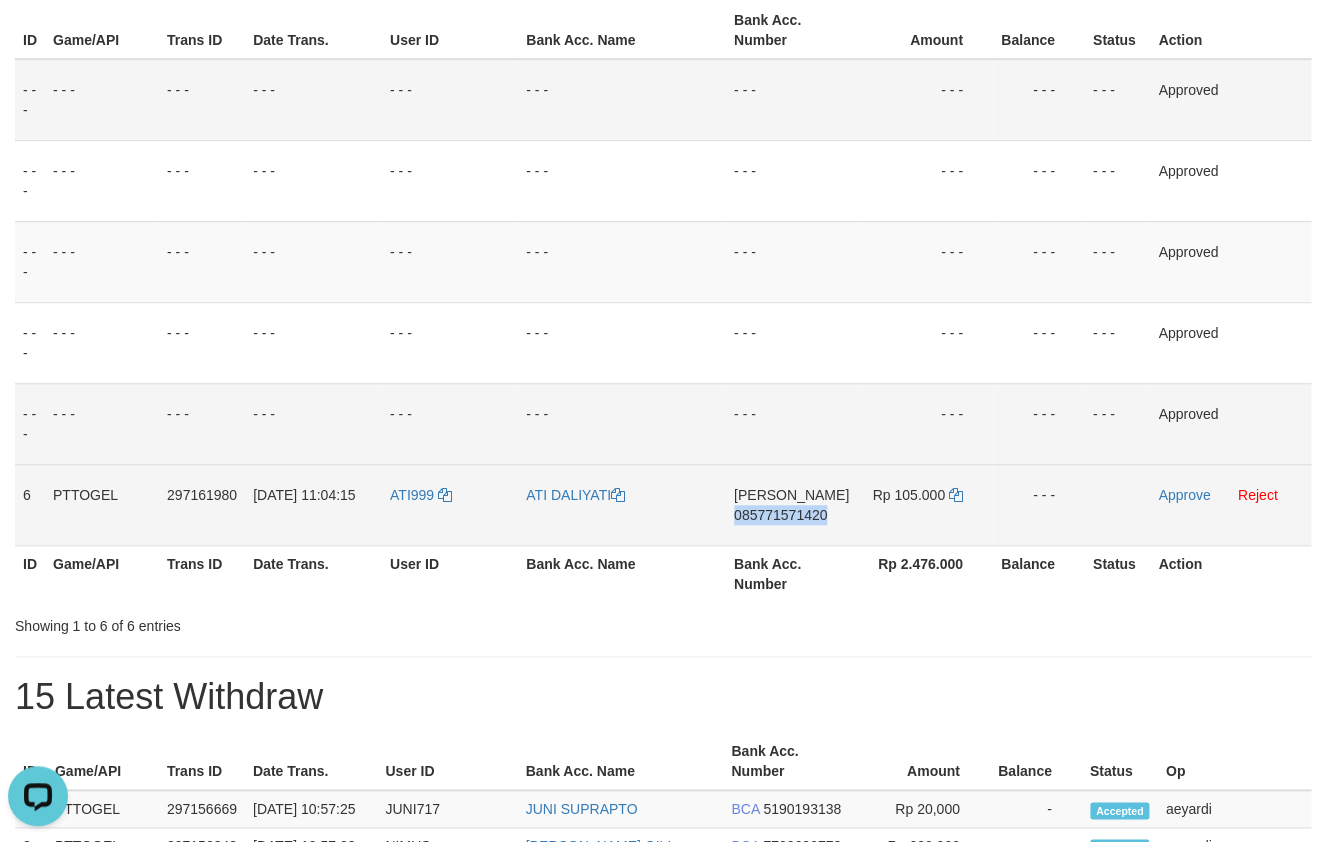 click on "085771571420" at bounding box center (780, 515) 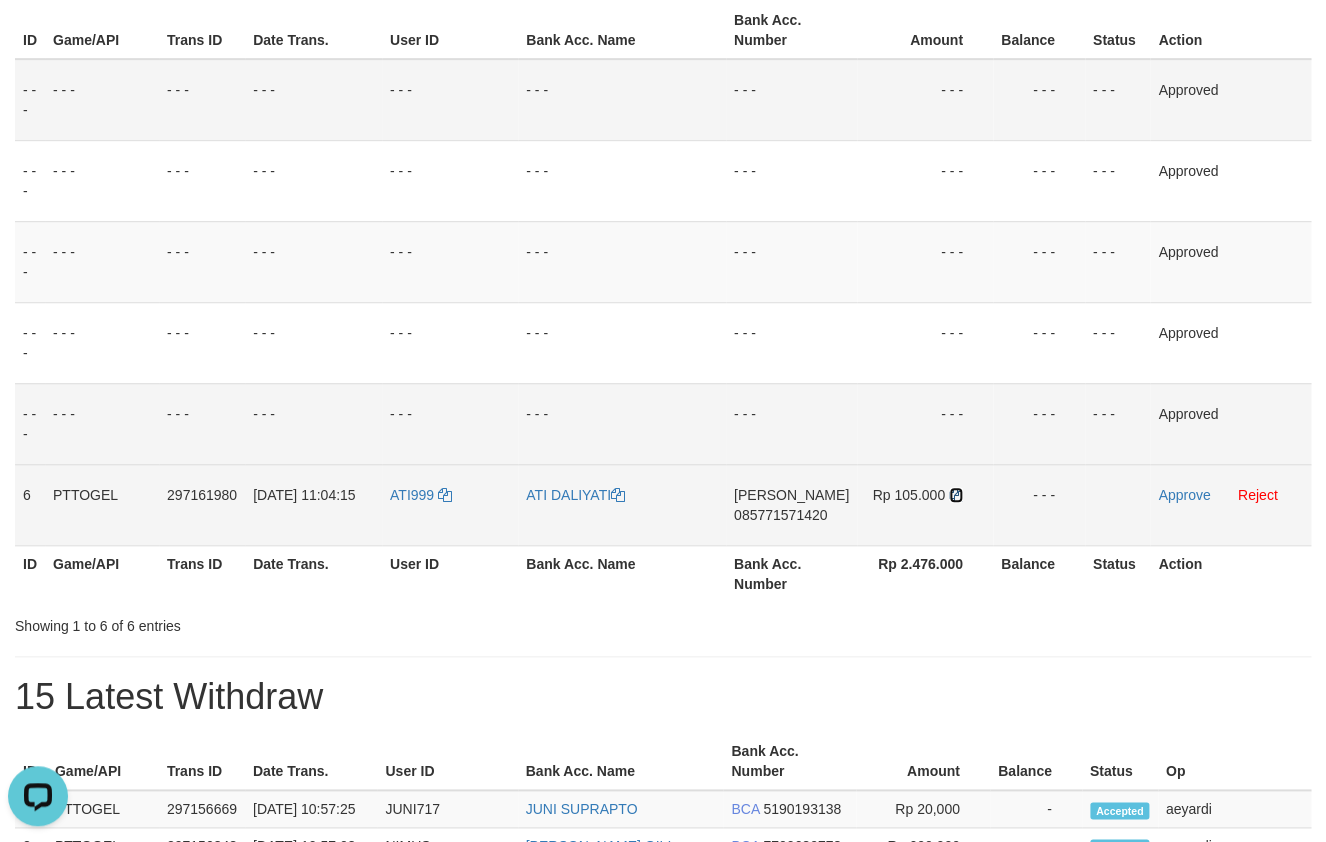 click at bounding box center [956, 495] 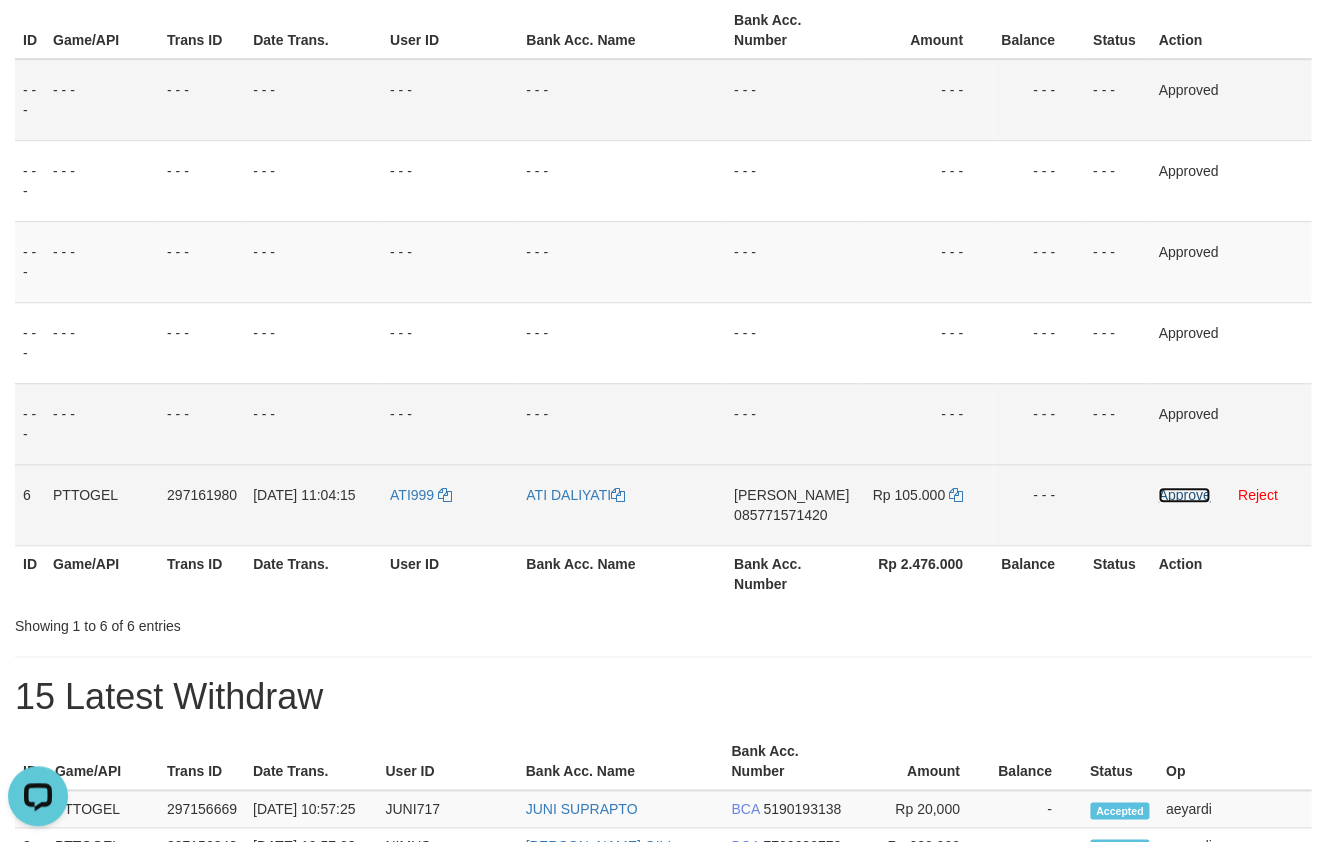 click on "Approve" at bounding box center [1184, 495] 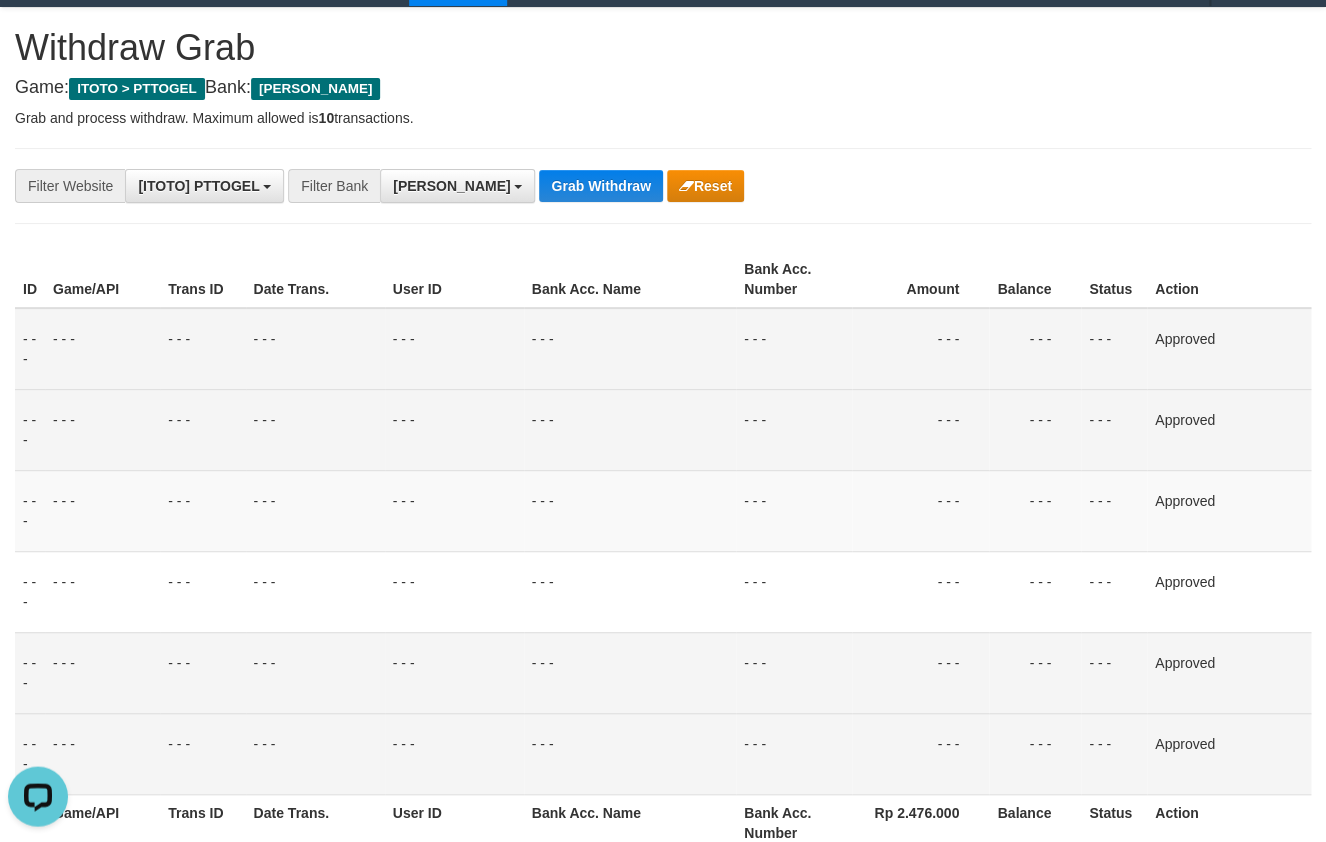 scroll, scrollTop: 0, scrollLeft: 0, axis: both 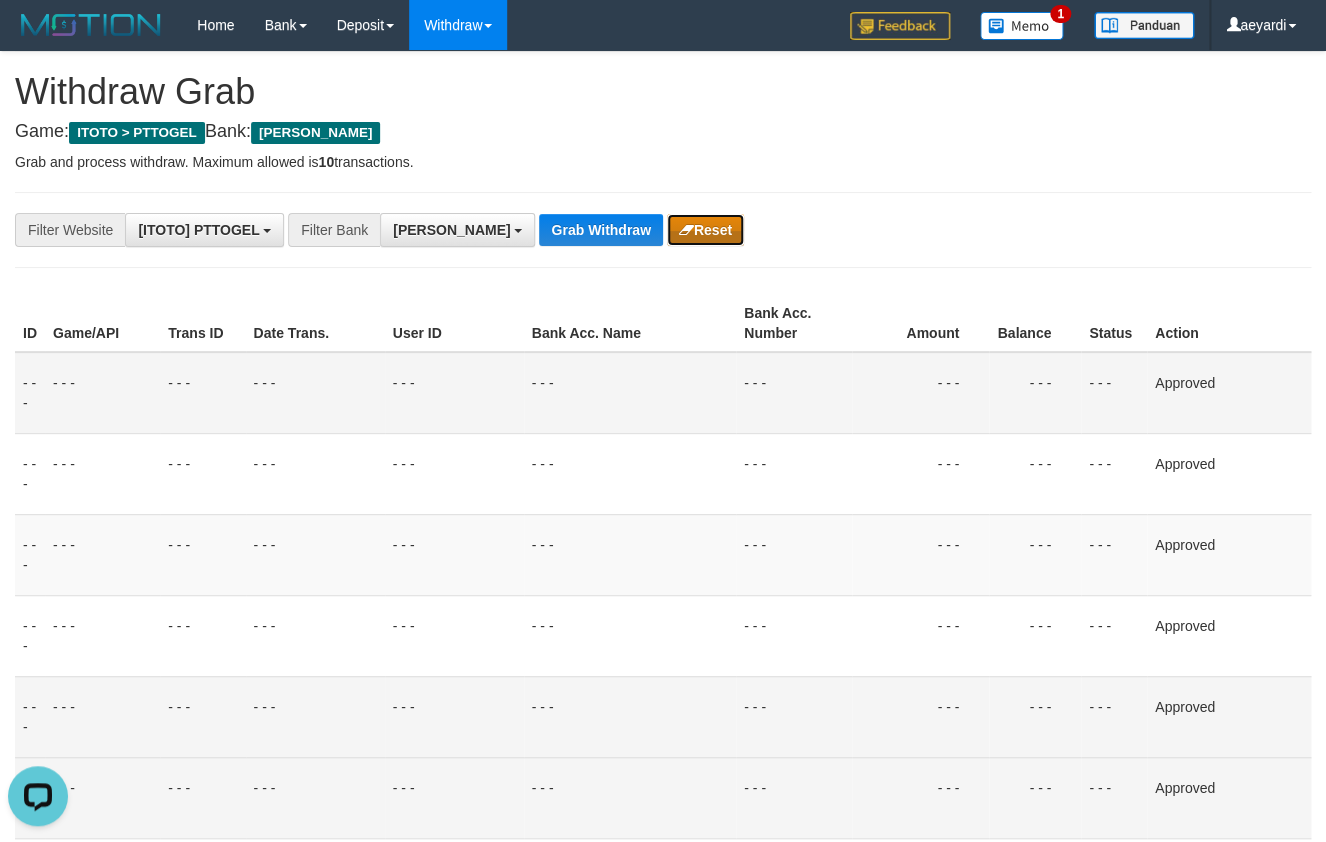 click on "Reset" at bounding box center (705, 230) 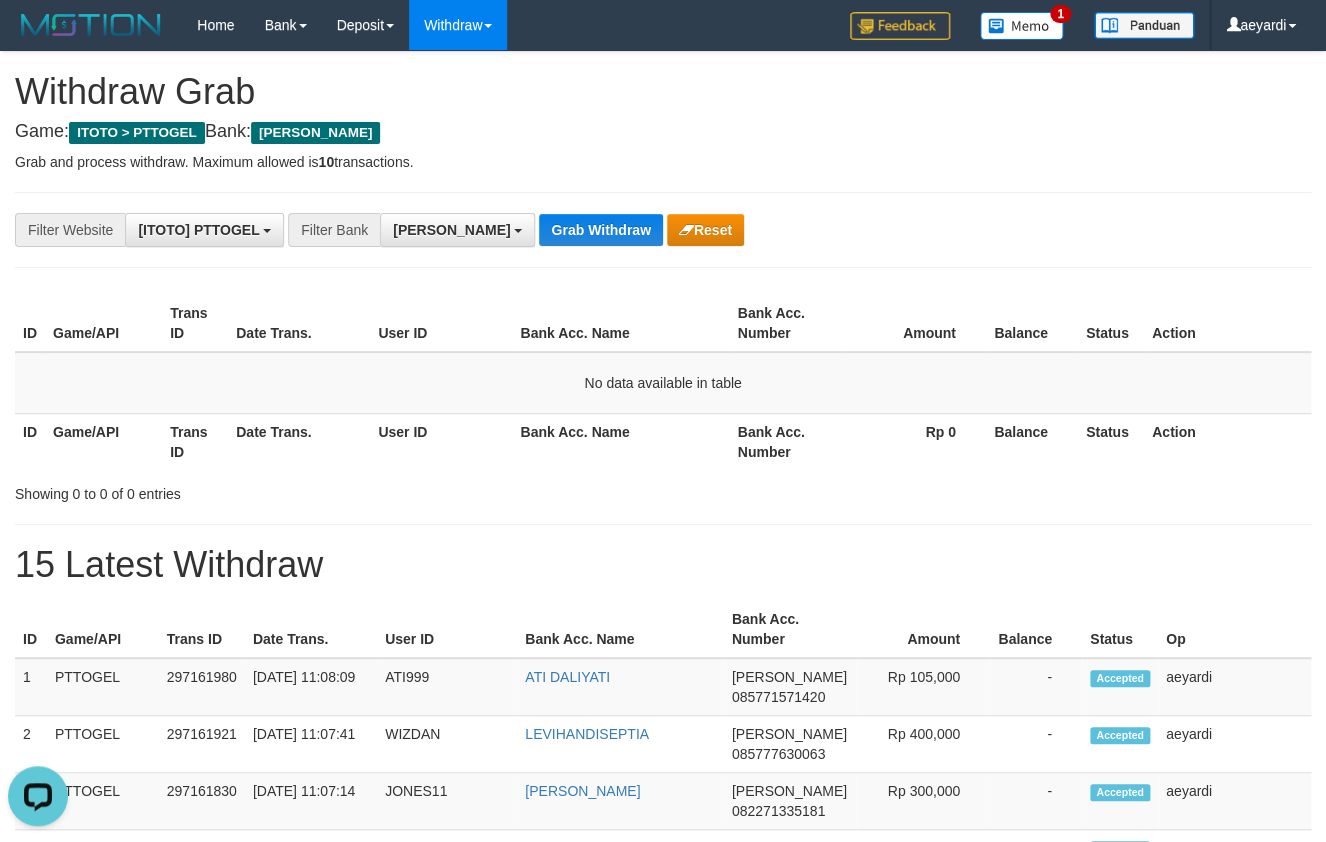 scroll, scrollTop: 0, scrollLeft: 0, axis: both 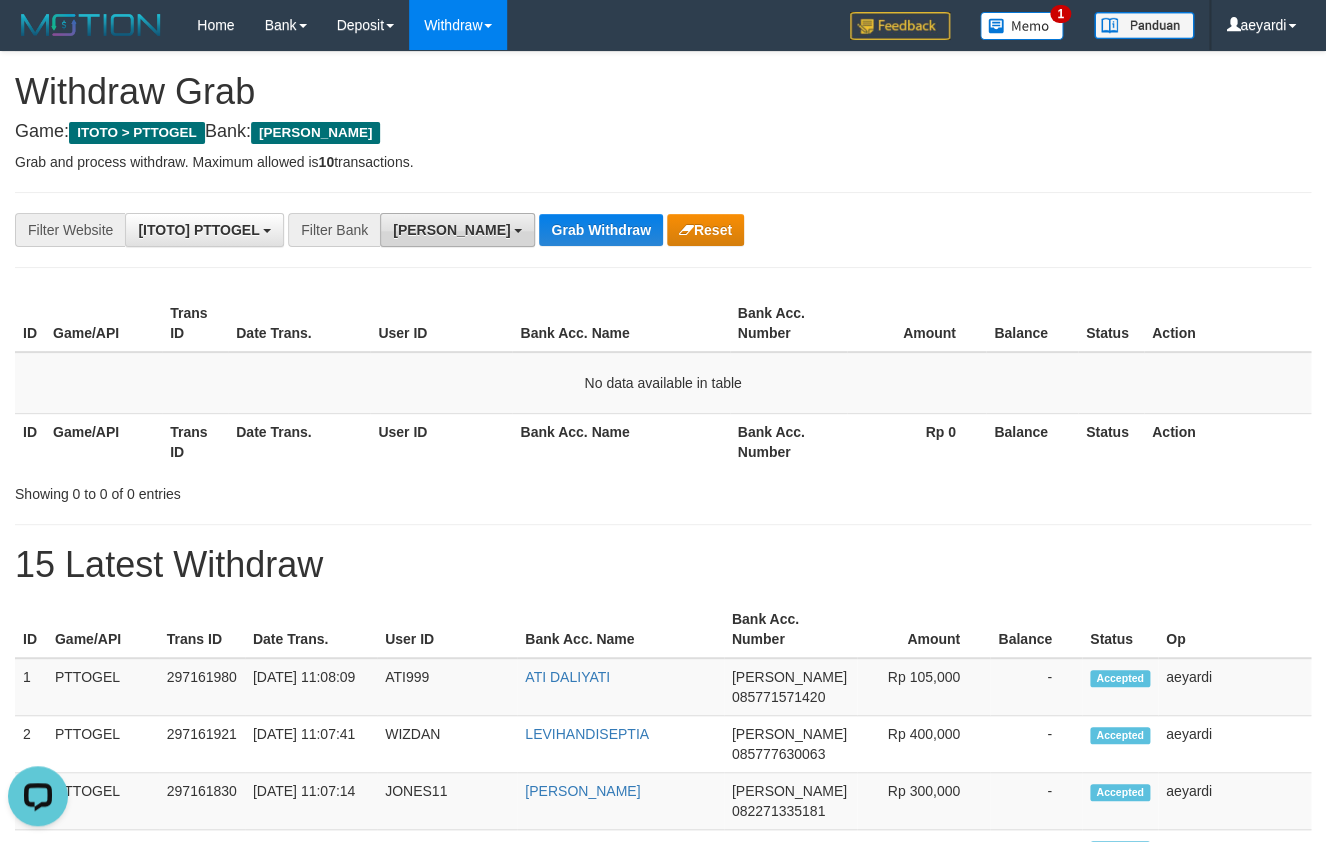 click on "[PERSON_NAME]" at bounding box center (457, 230) 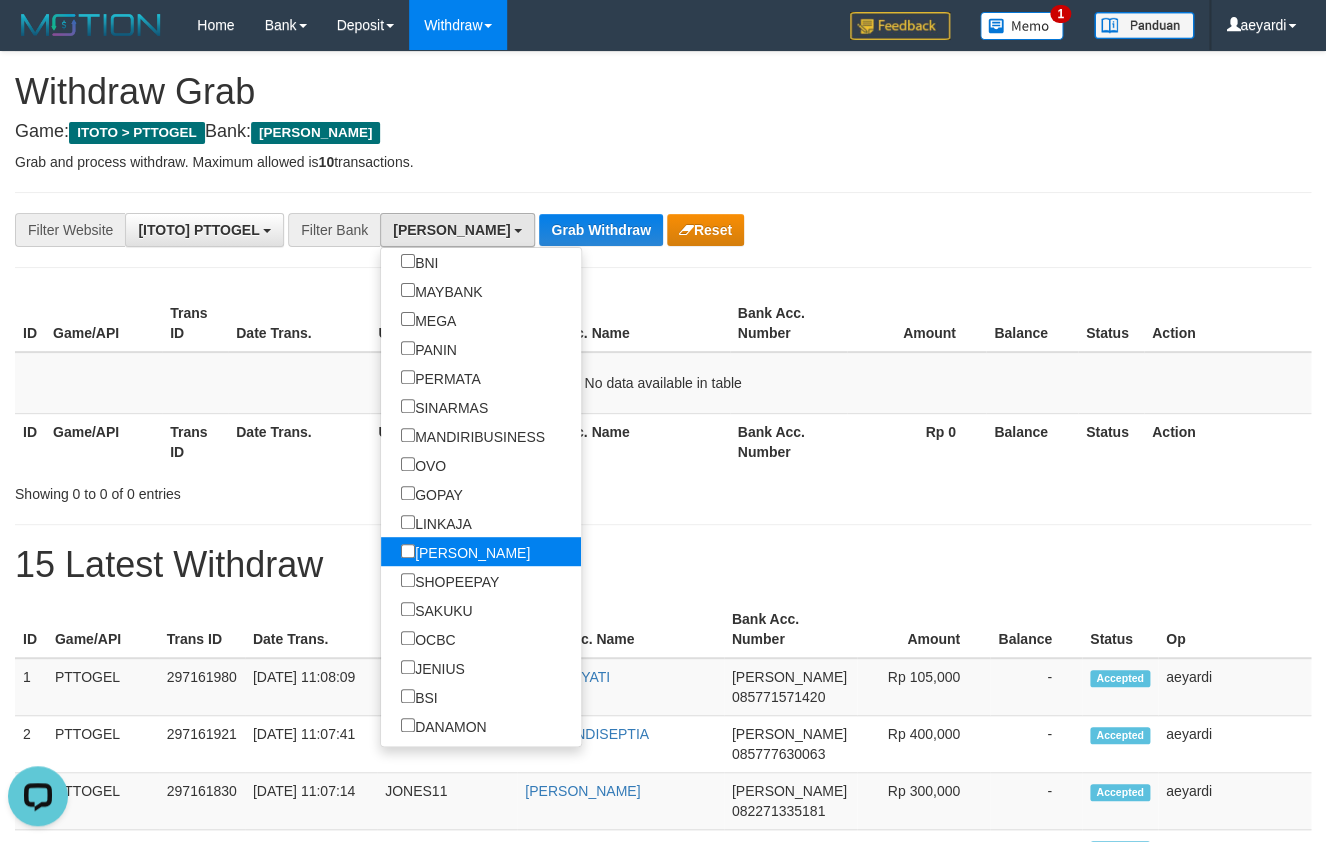 click on "[PERSON_NAME]" at bounding box center (465, 551) 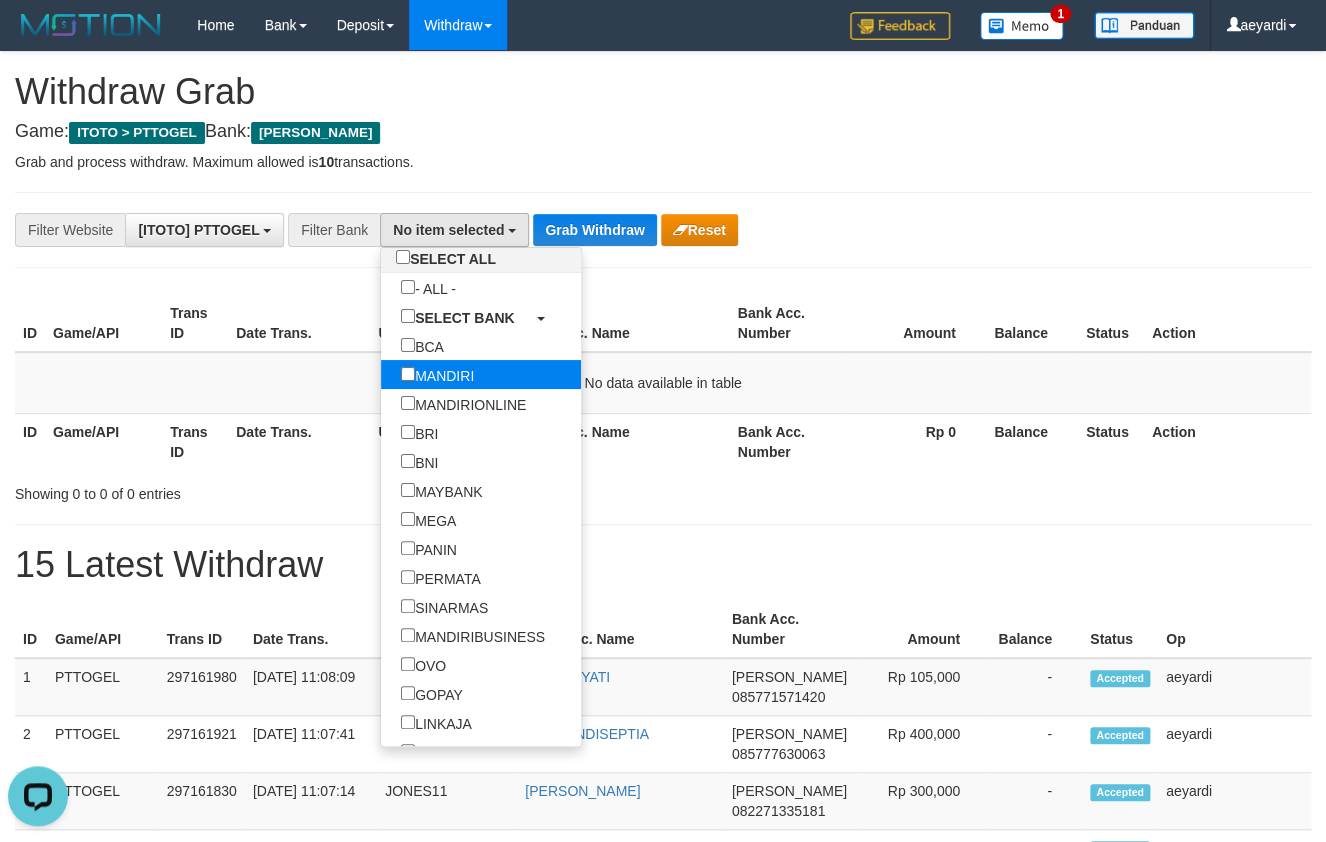 scroll, scrollTop: 0, scrollLeft: 0, axis: both 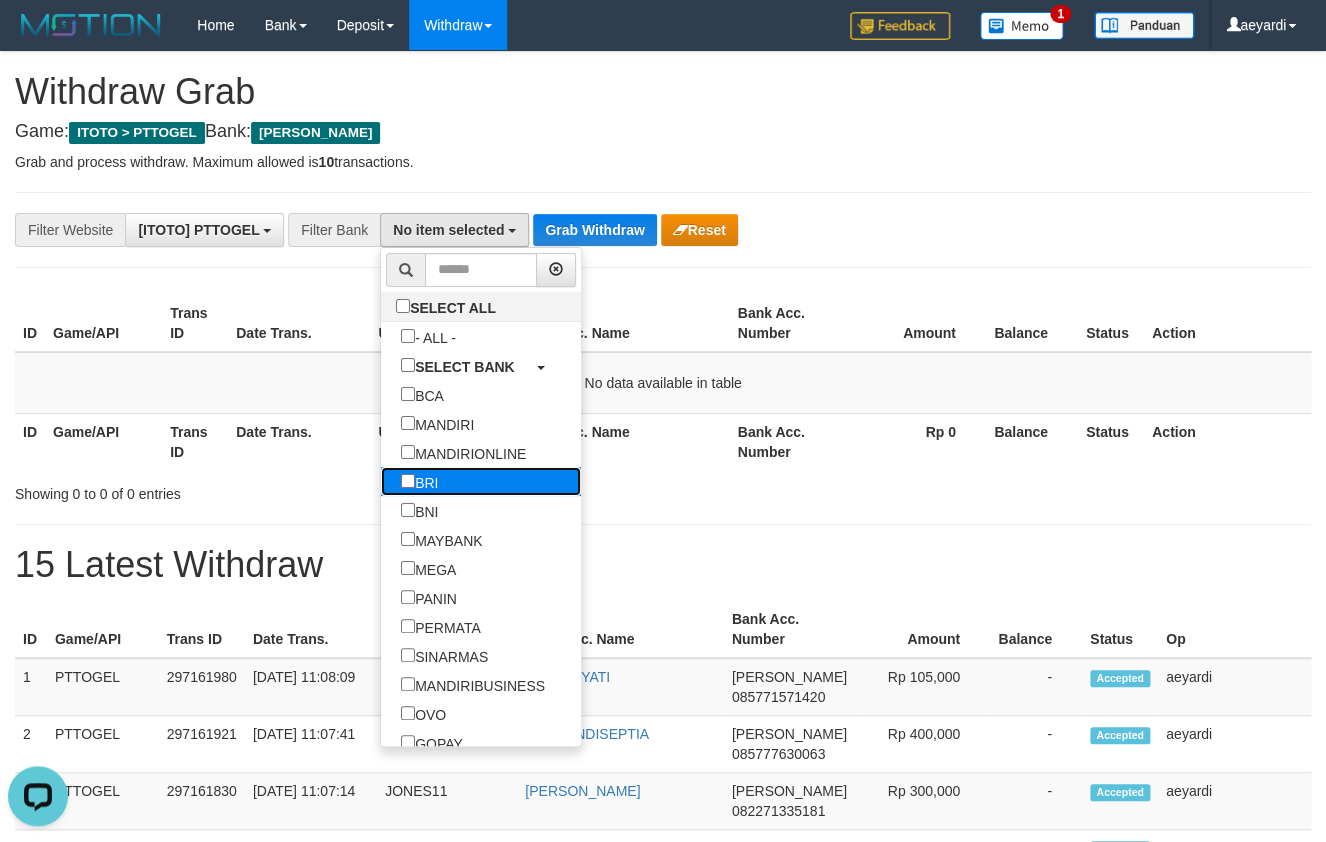 click on "BRI" at bounding box center (419, 481) 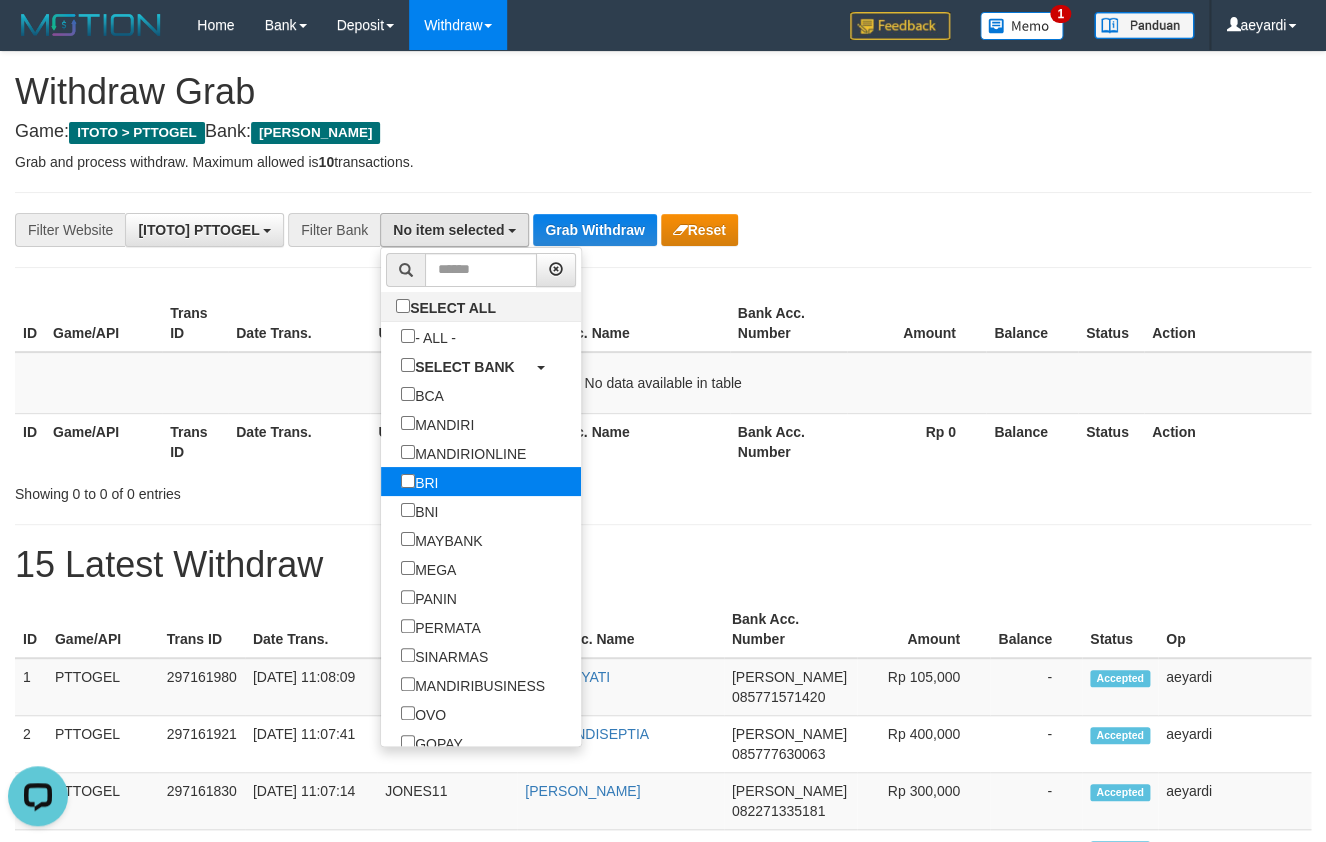 select on "***" 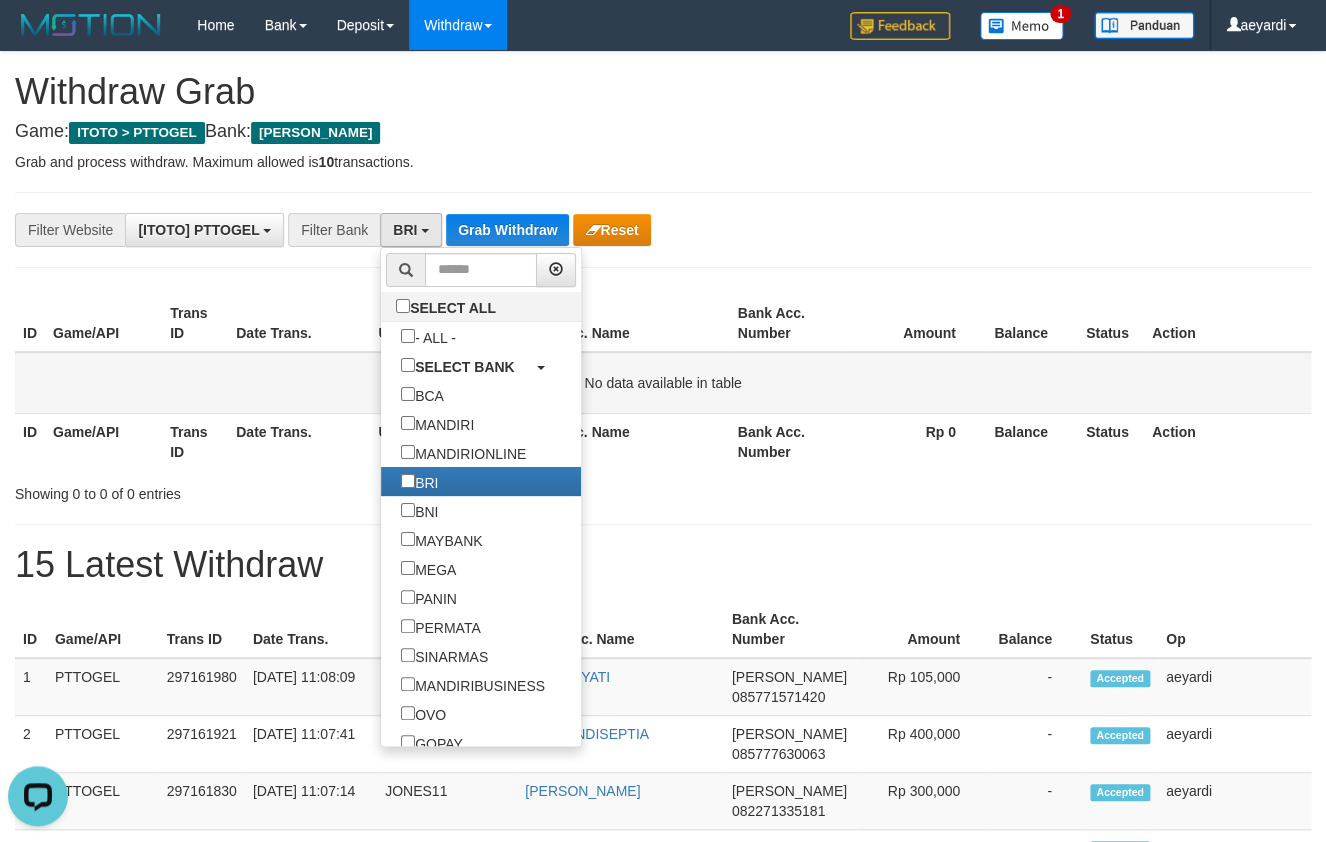 scroll, scrollTop: 118, scrollLeft: 0, axis: vertical 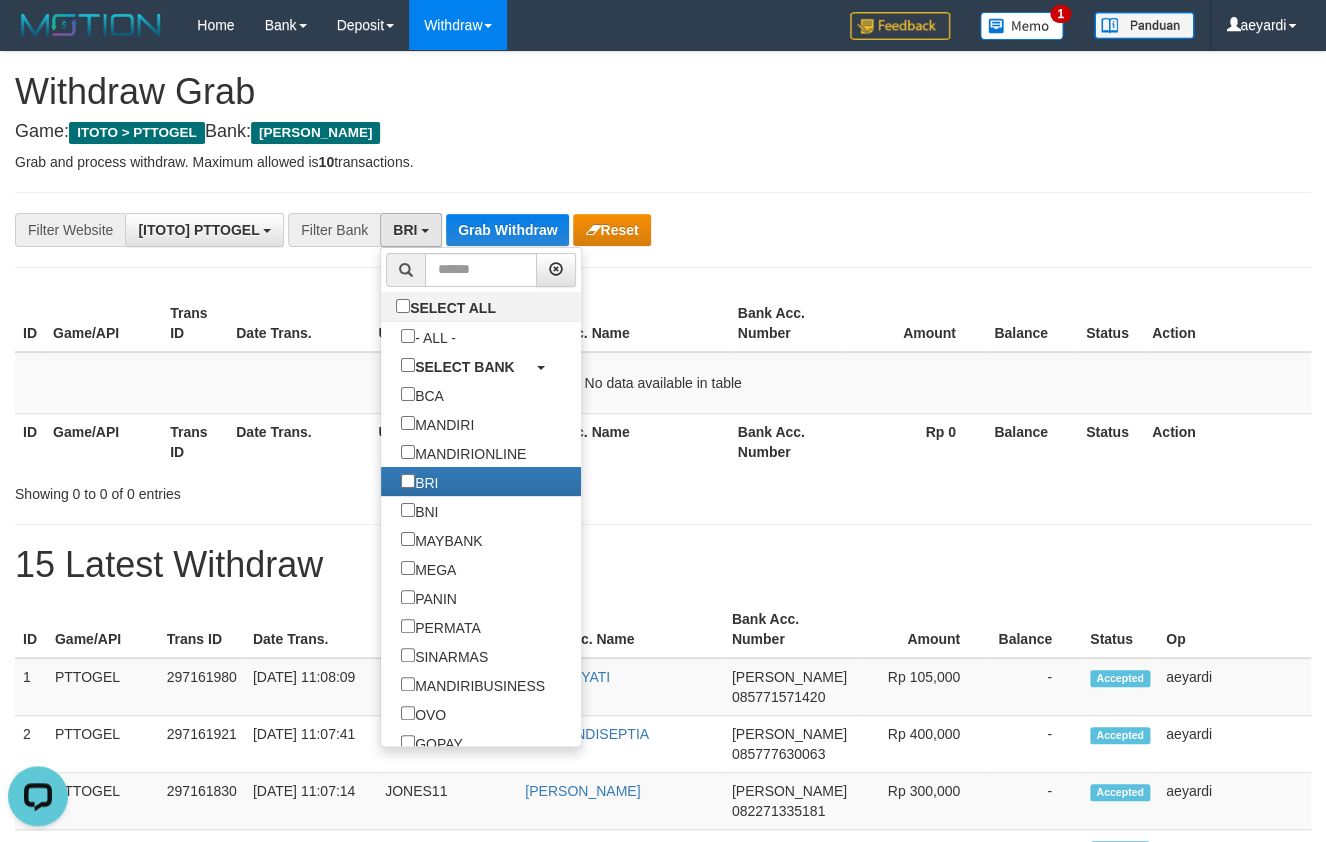 click on "**********" at bounding box center (663, 1053) 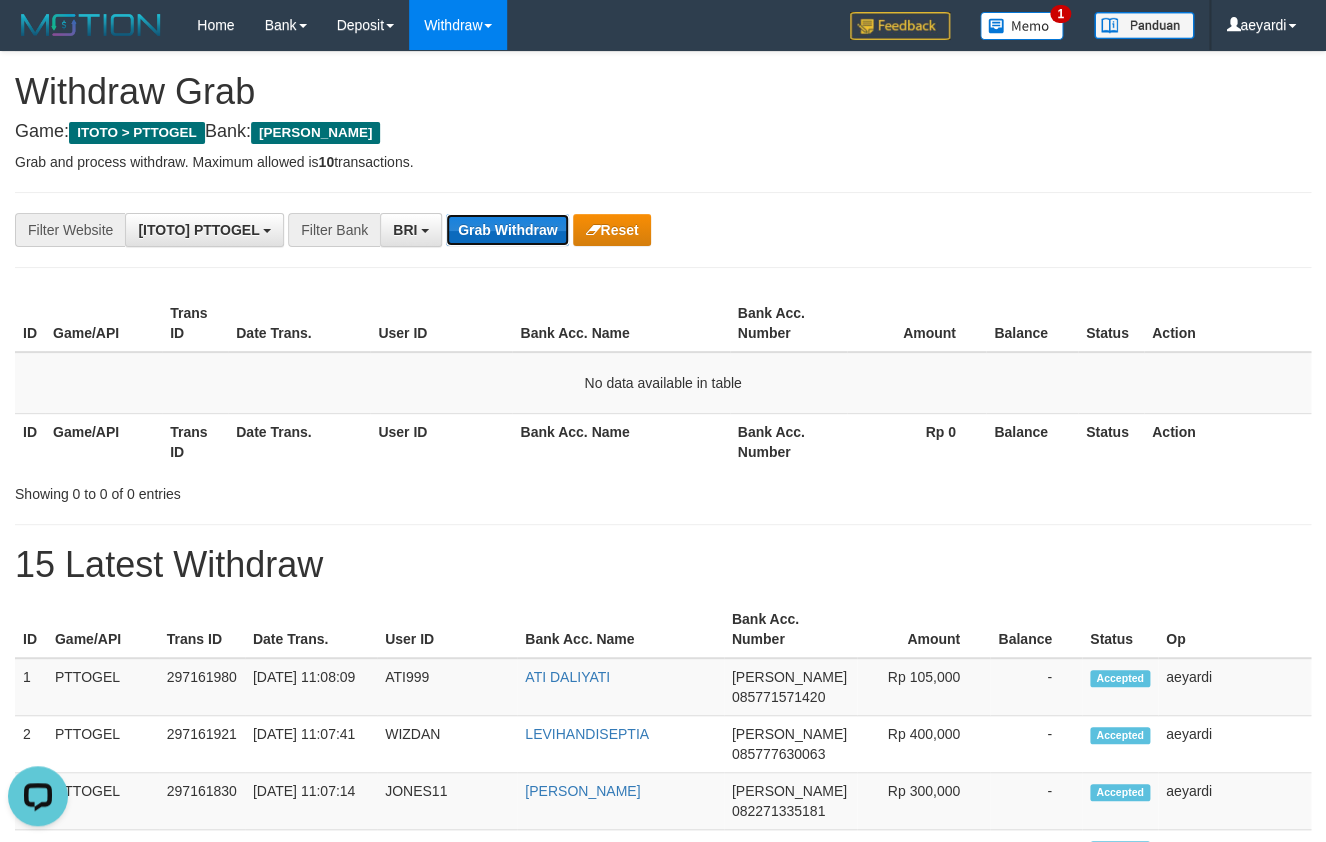 click on "Grab Withdraw" at bounding box center [507, 230] 